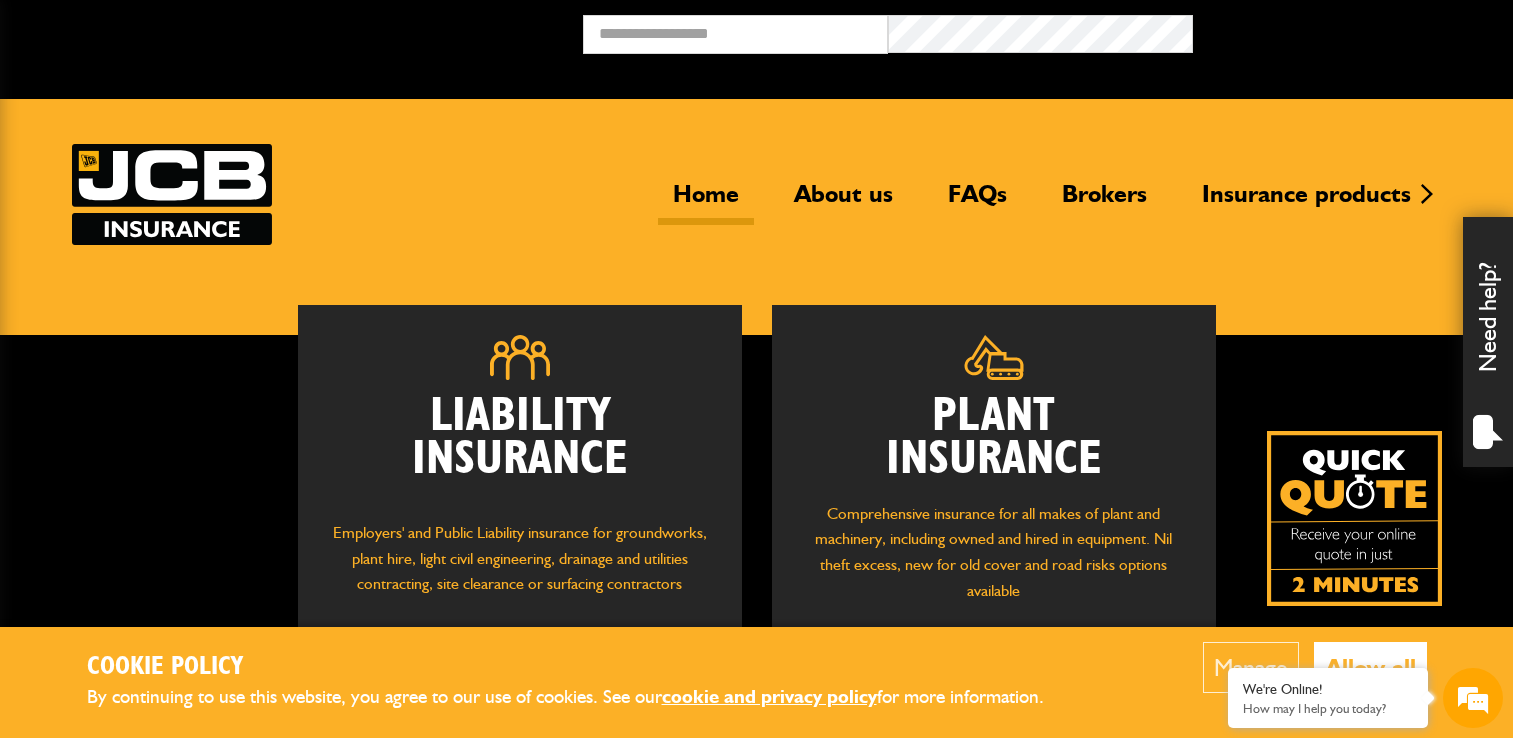 scroll, scrollTop: 0, scrollLeft: 0, axis: both 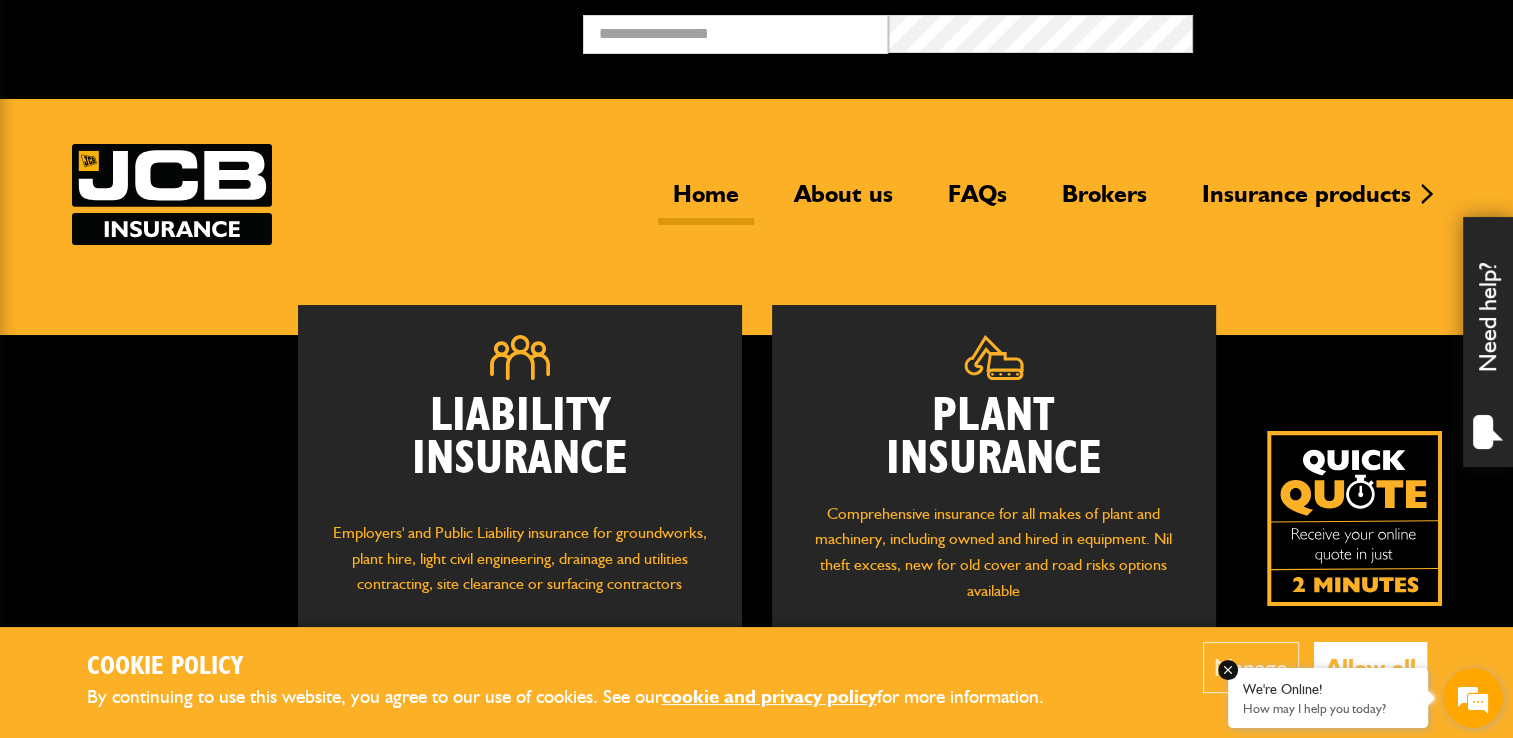 click on "We're Online! How may I help you today?" at bounding box center (1328, 698) 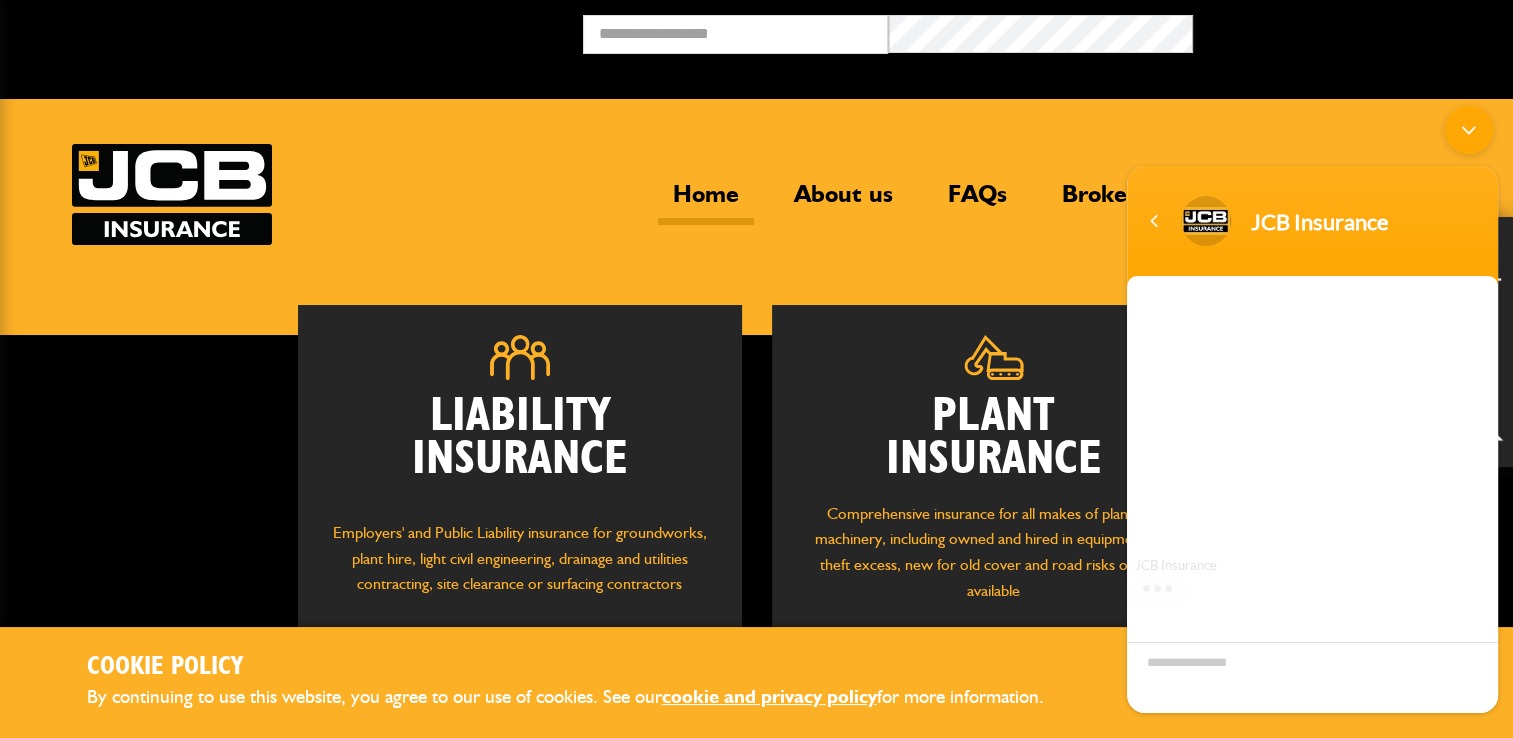 scroll, scrollTop: 0, scrollLeft: 0, axis: both 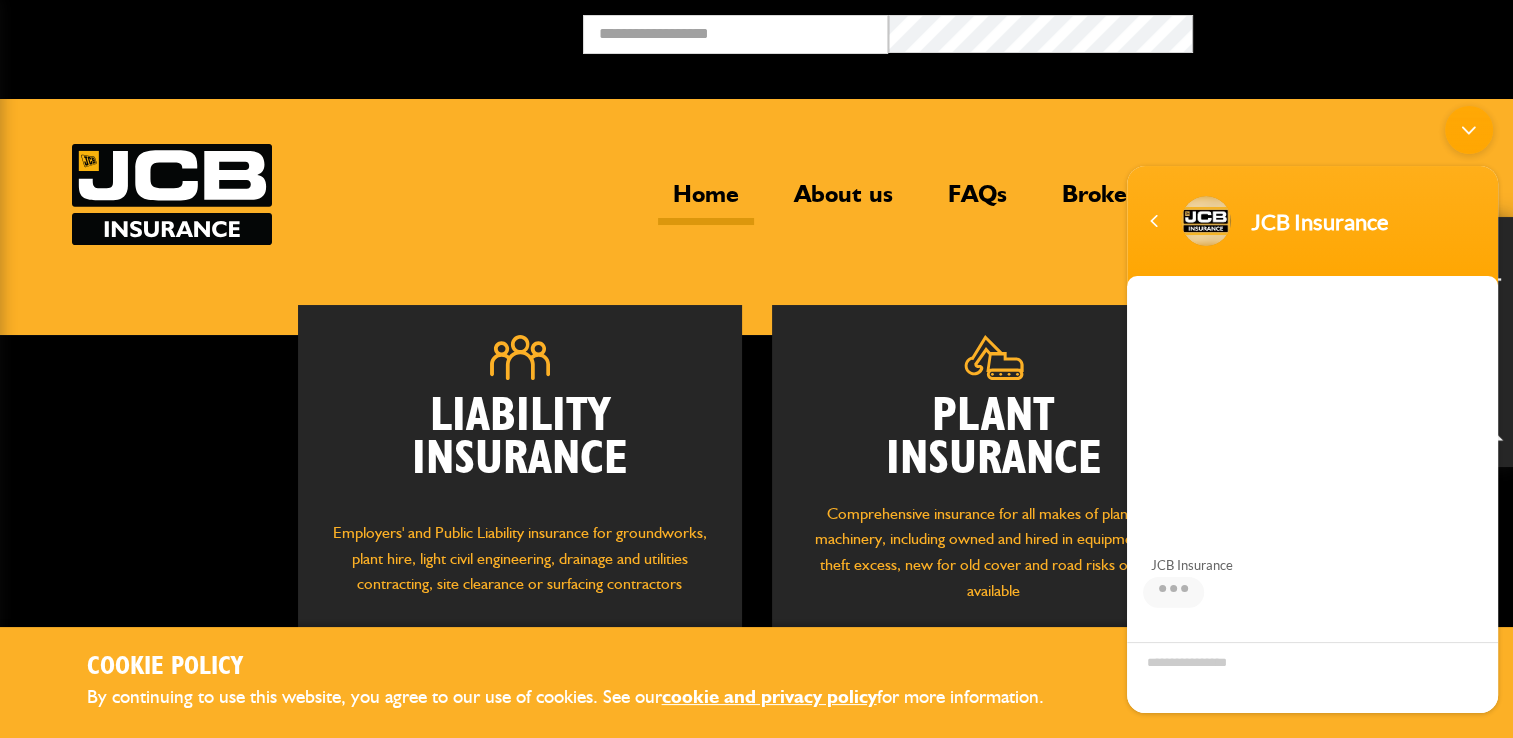 click at bounding box center (1469, 129) 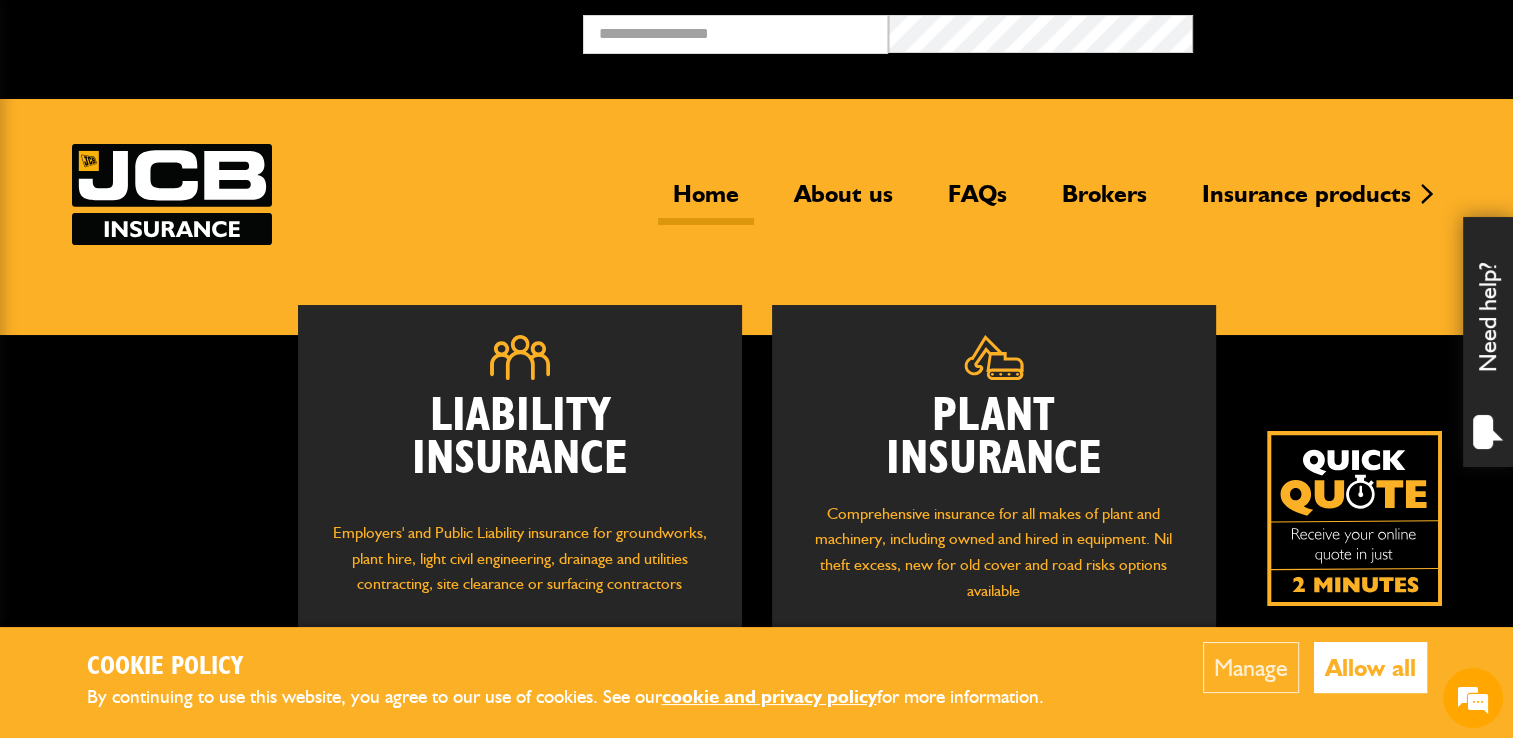 scroll, scrollTop: 167, scrollLeft: 0, axis: vertical 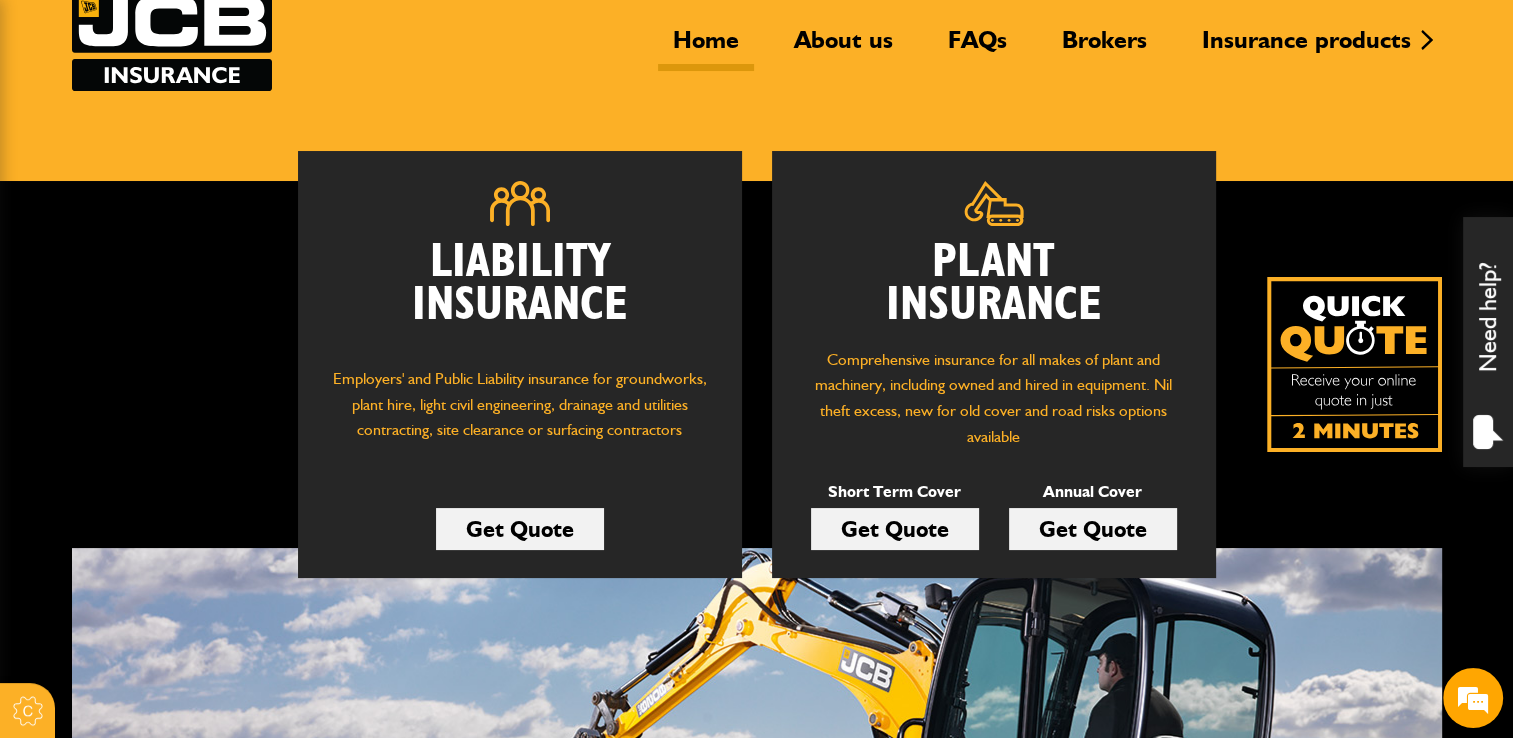 click on "Get Quote" at bounding box center (520, 529) 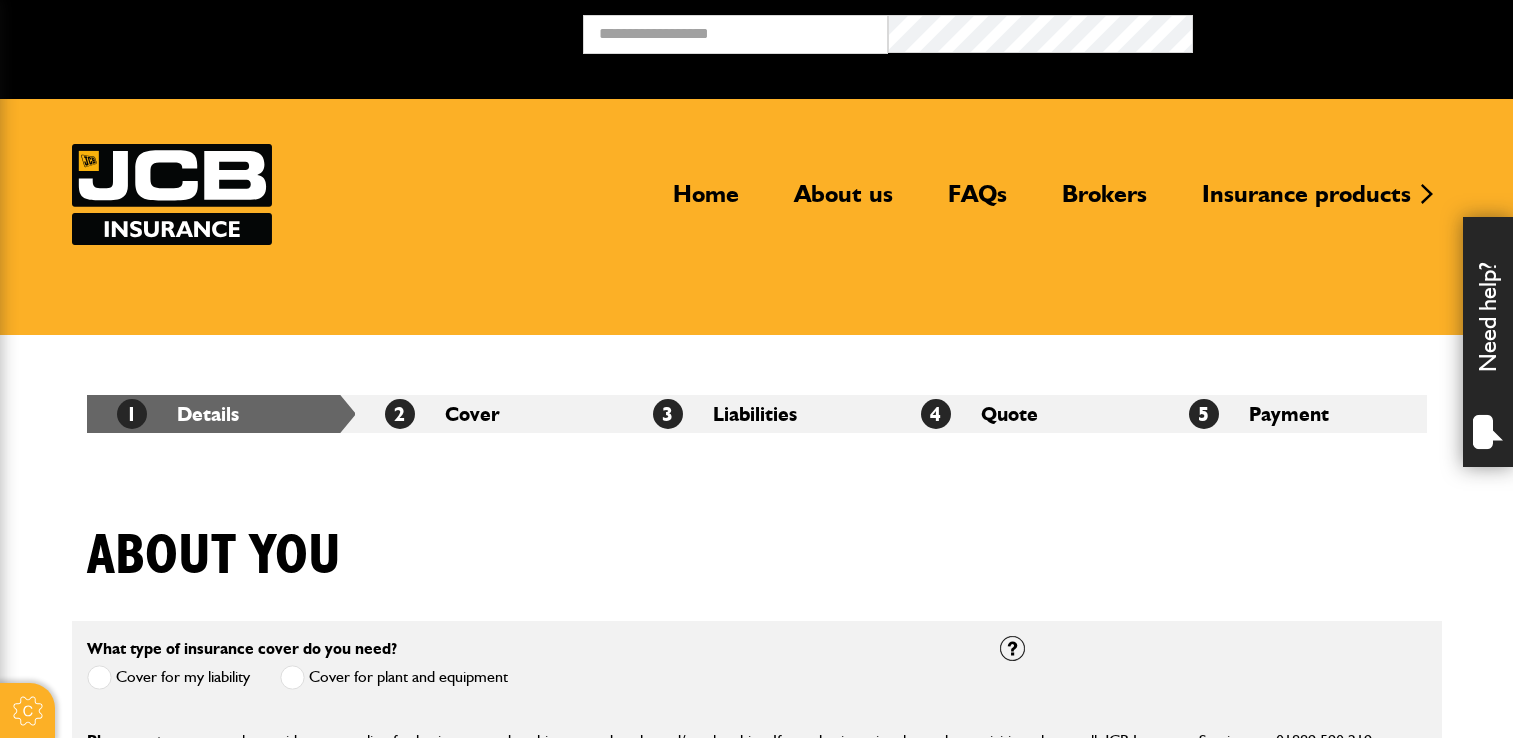 scroll, scrollTop: 0, scrollLeft: 0, axis: both 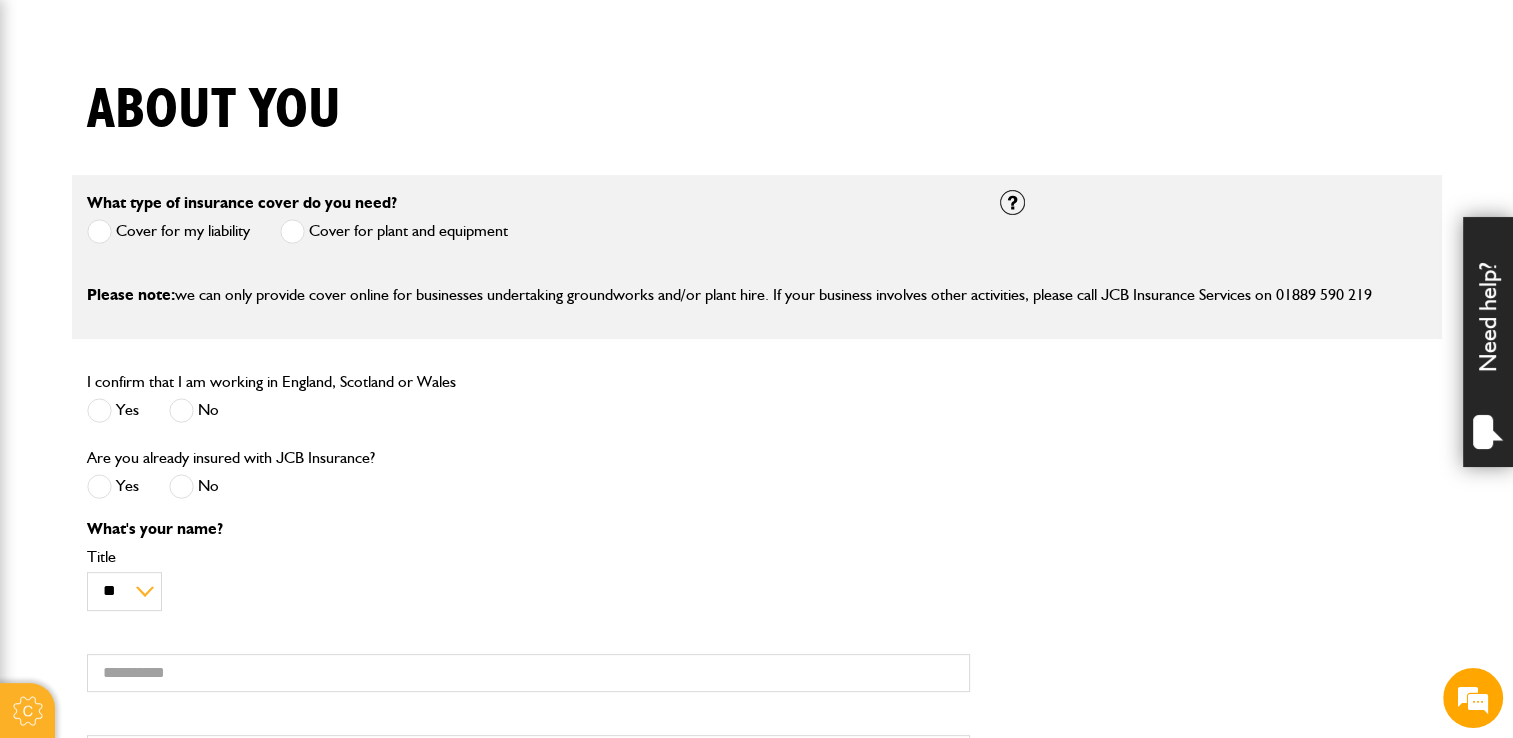 click at bounding box center [99, 410] 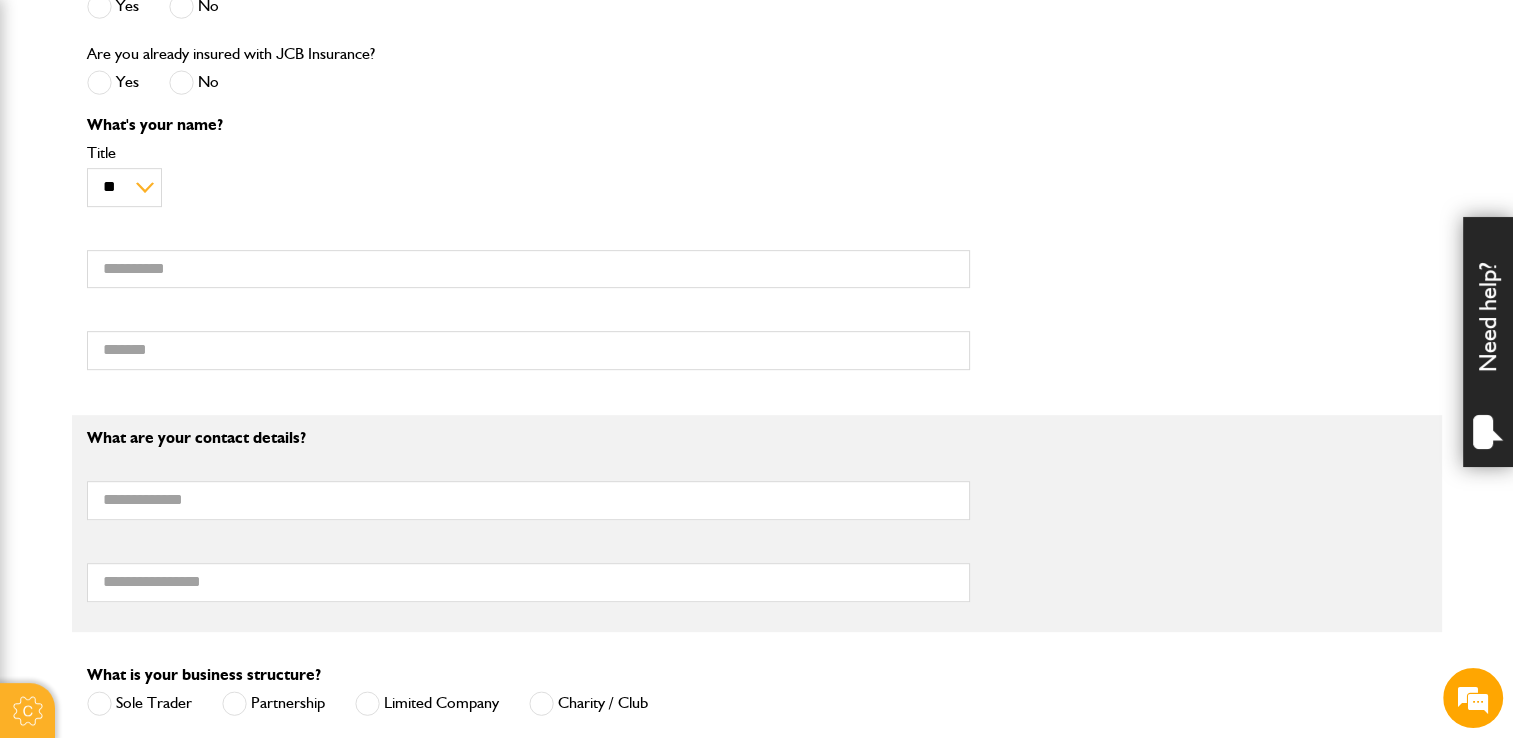 scroll, scrollTop: 875, scrollLeft: 0, axis: vertical 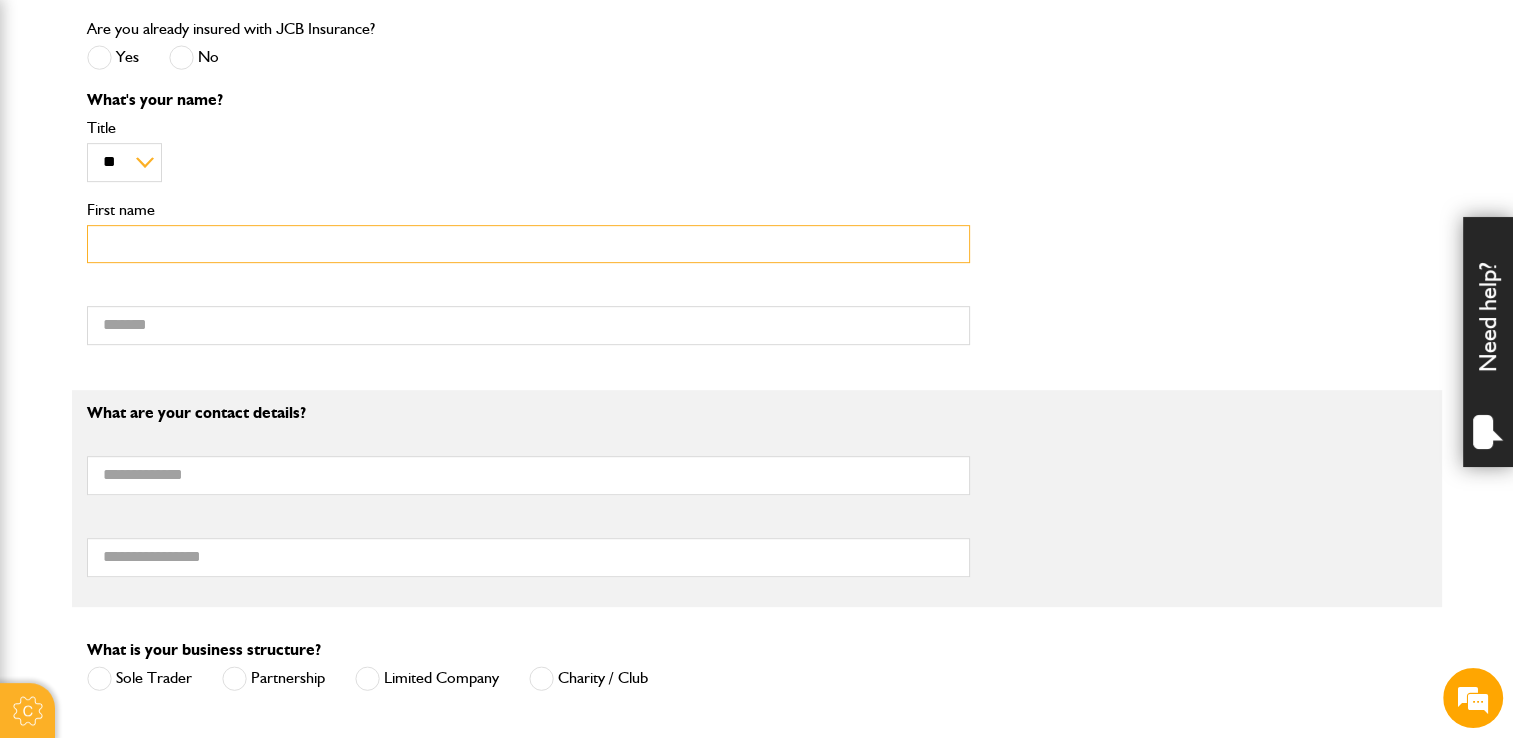 click on "First name" at bounding box center [528, 244] 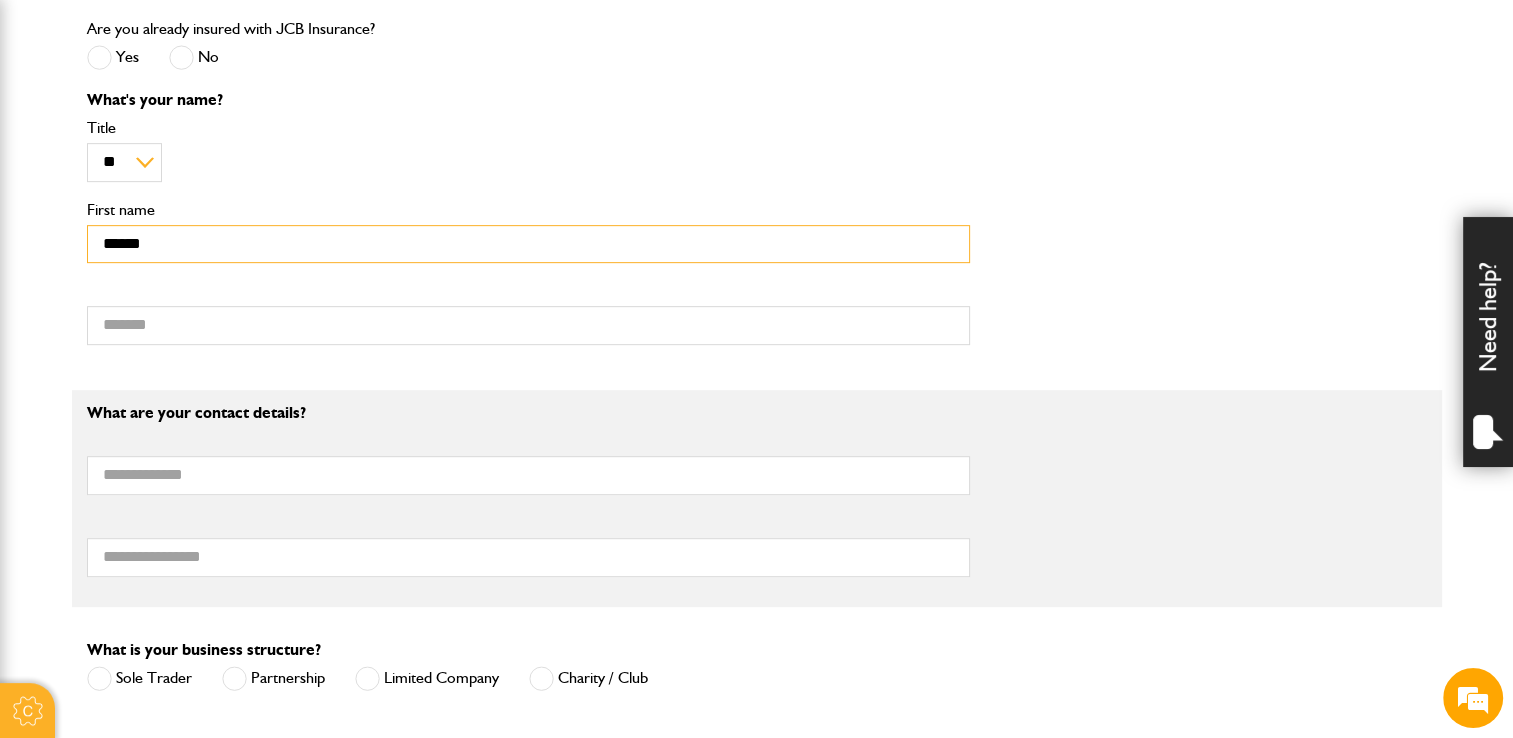 type on "******" 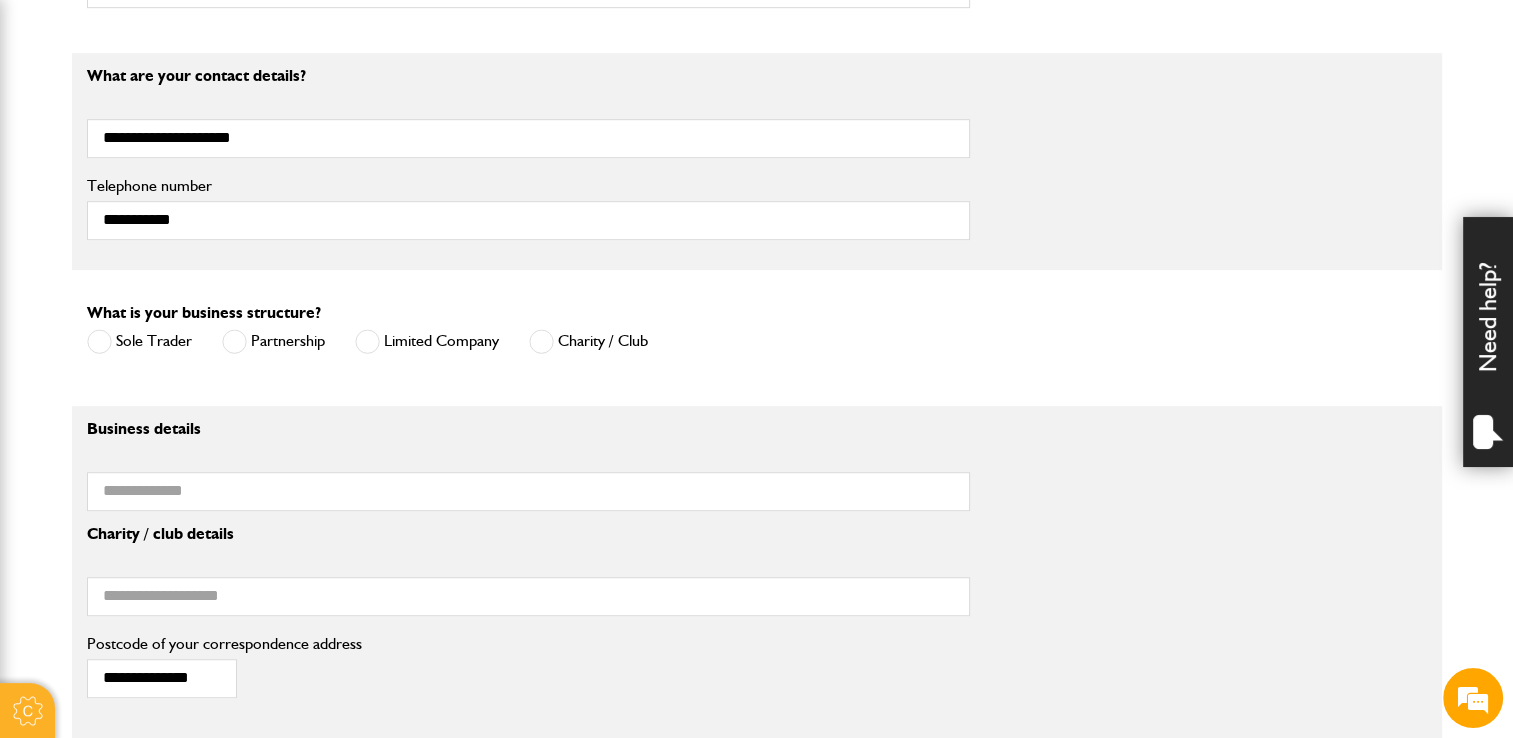 scroll, scrollTop: 1216, scrollLeft: 0, axis: vertical 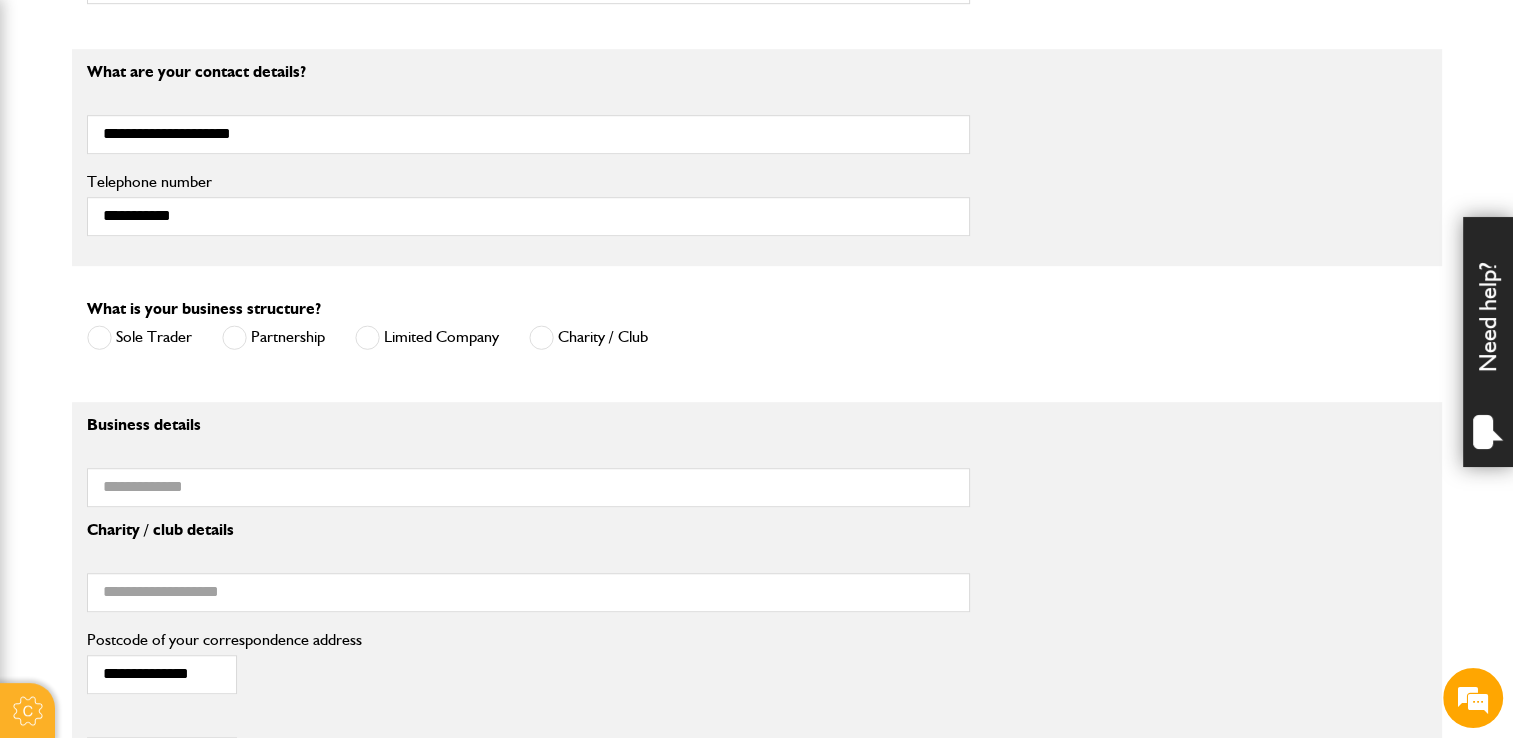 click at bounding box center (367, 337) 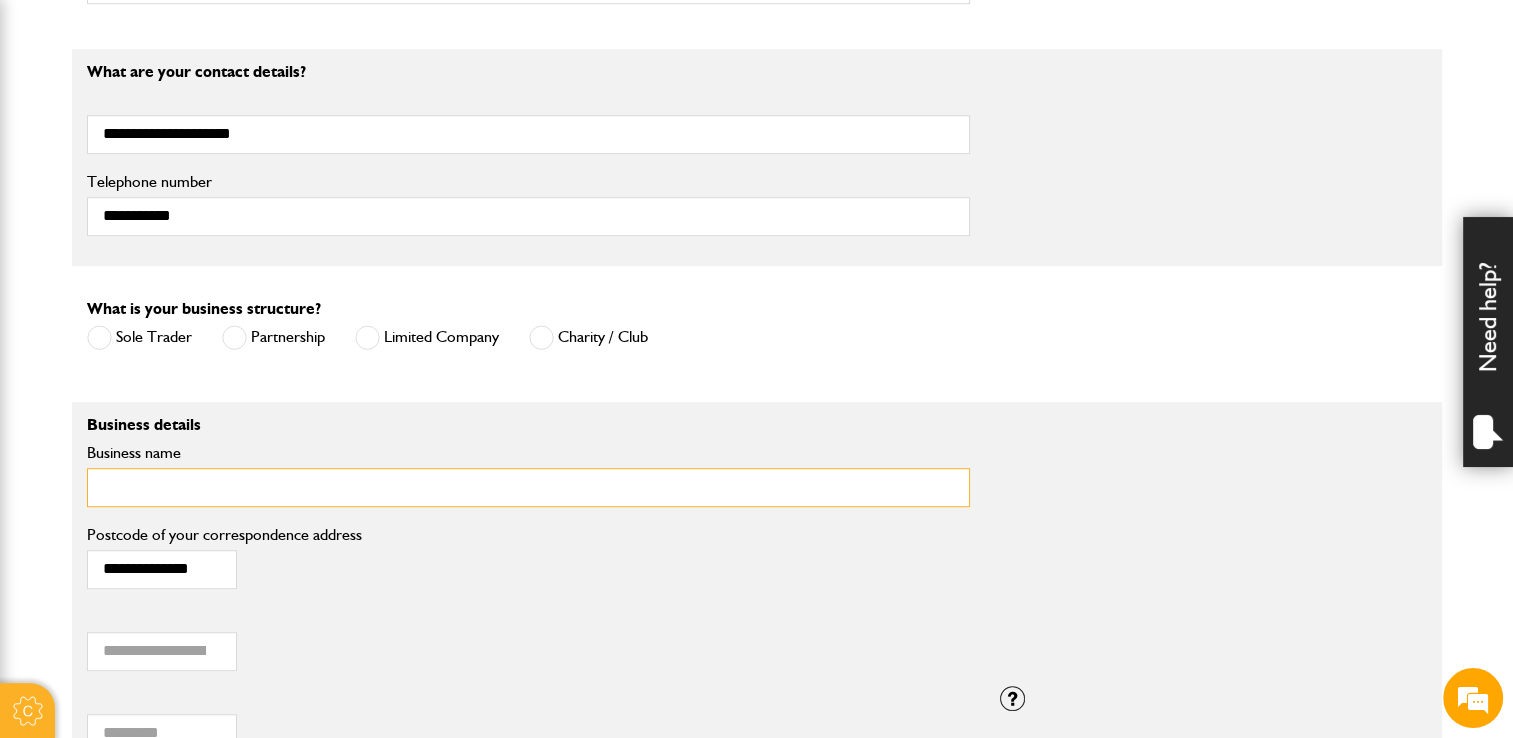 click on "Business name" at bounding box center (528, 487) 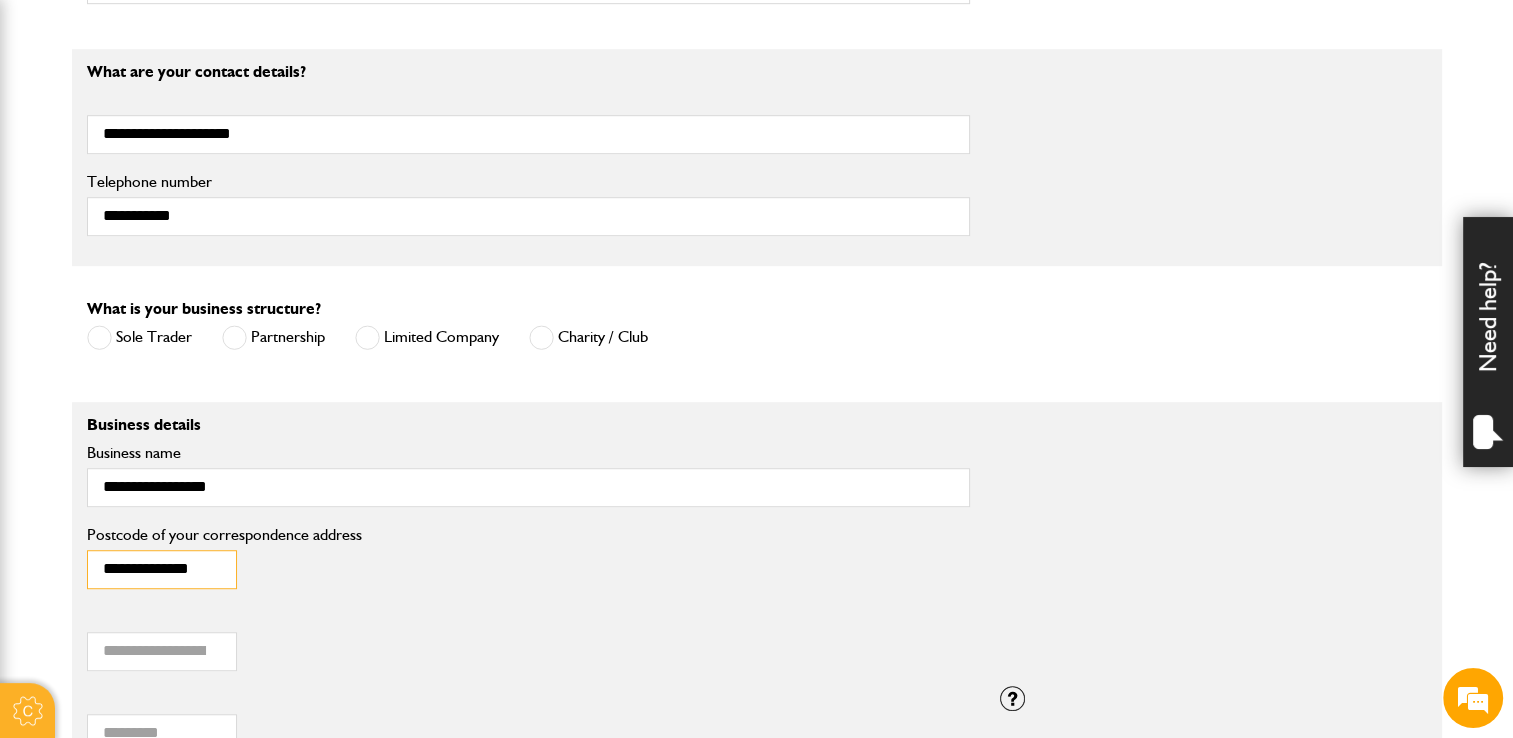 click on "**********" at bounding box center [162, 569] 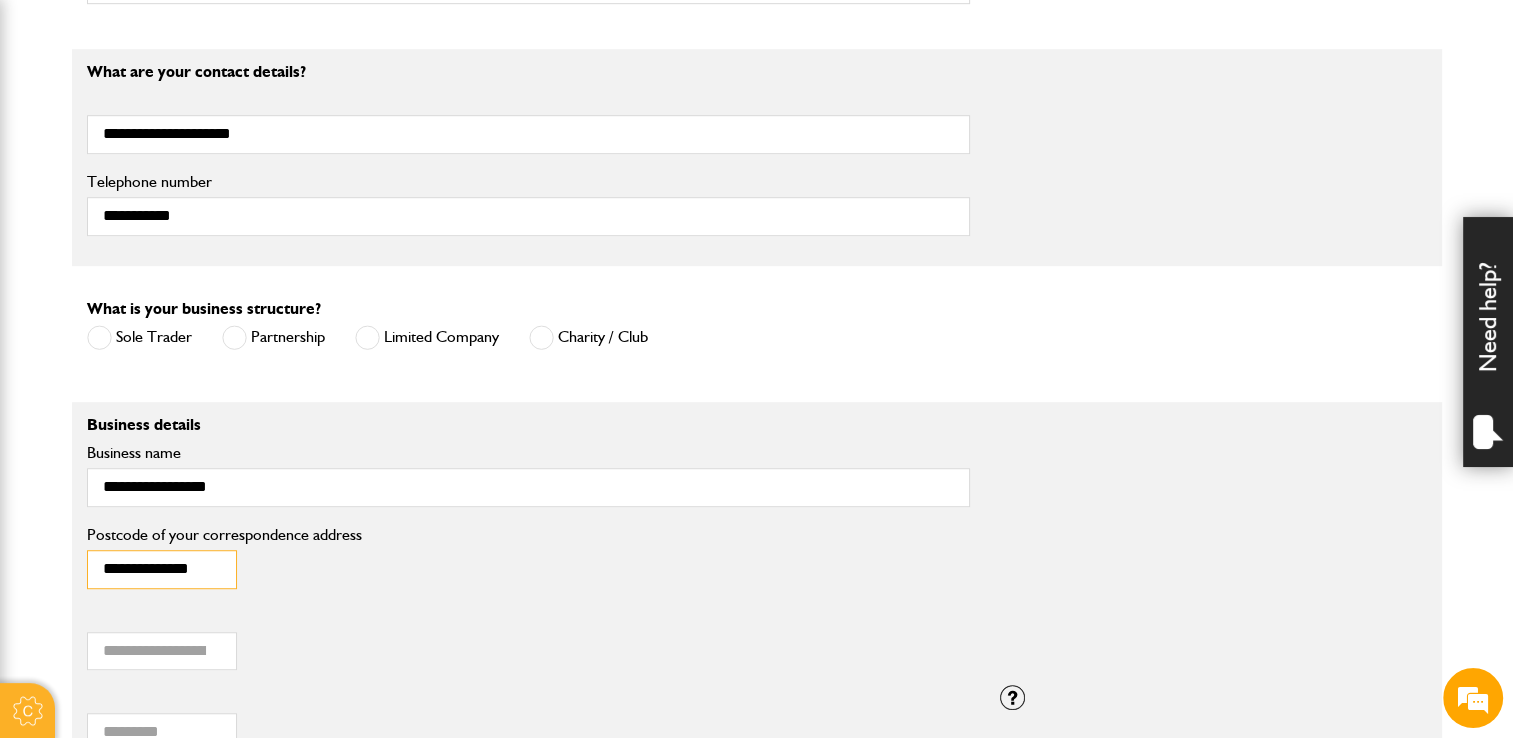 scroll, scrollTop: 0, scrollLeft: 0, axis: both 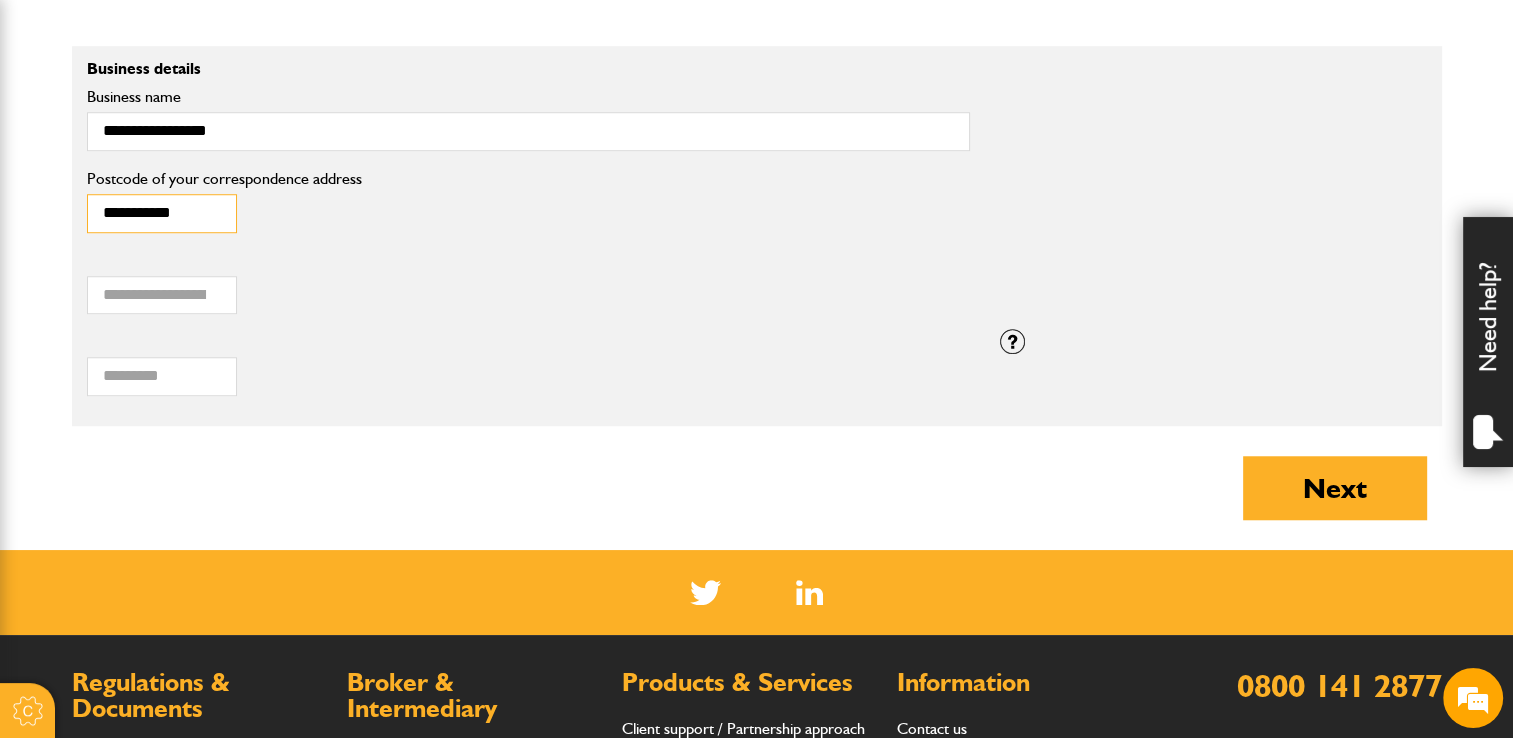 drag, startPoint x: 218, startPoint y: 211, endPoint x: -4, endPoint y: 191, distance: 222.89908 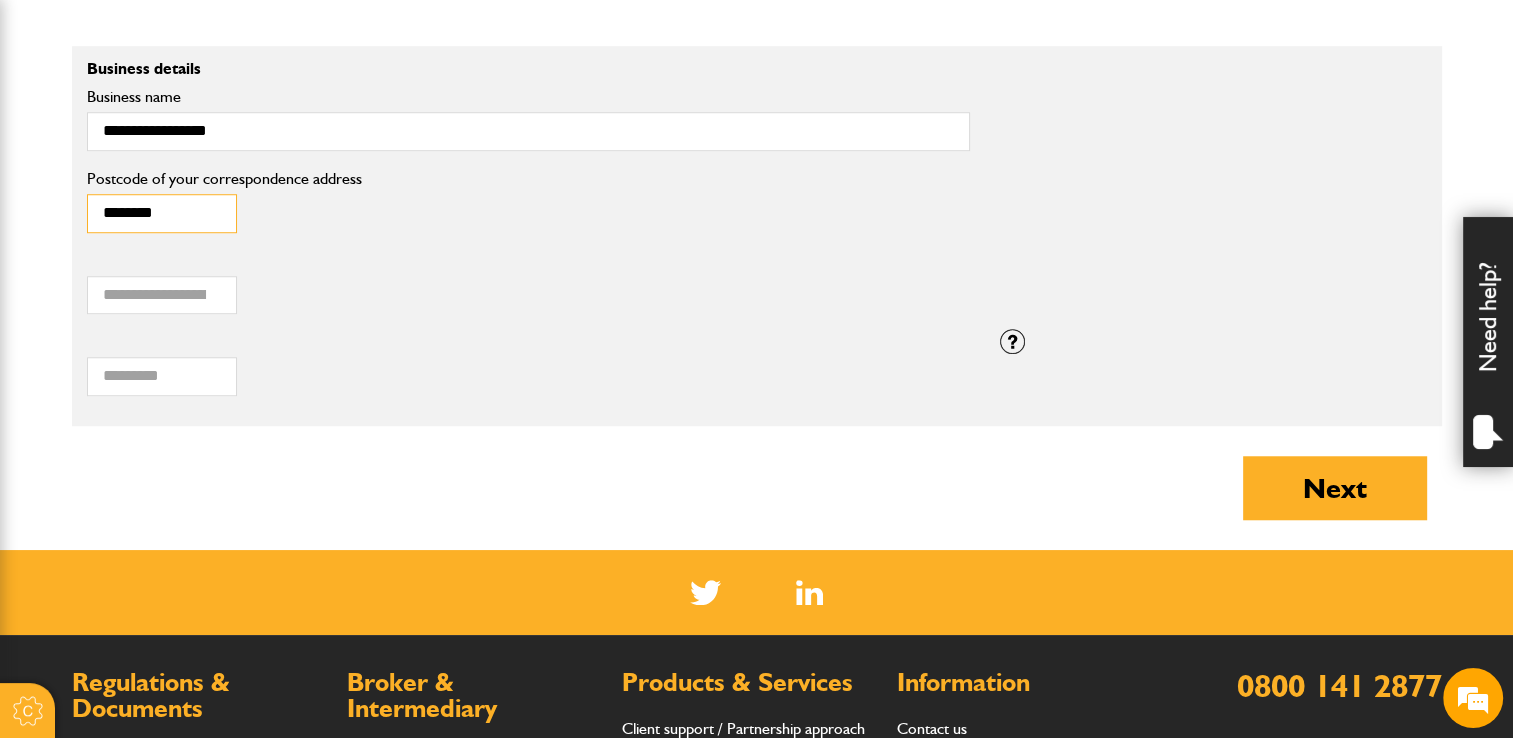 type on "********" 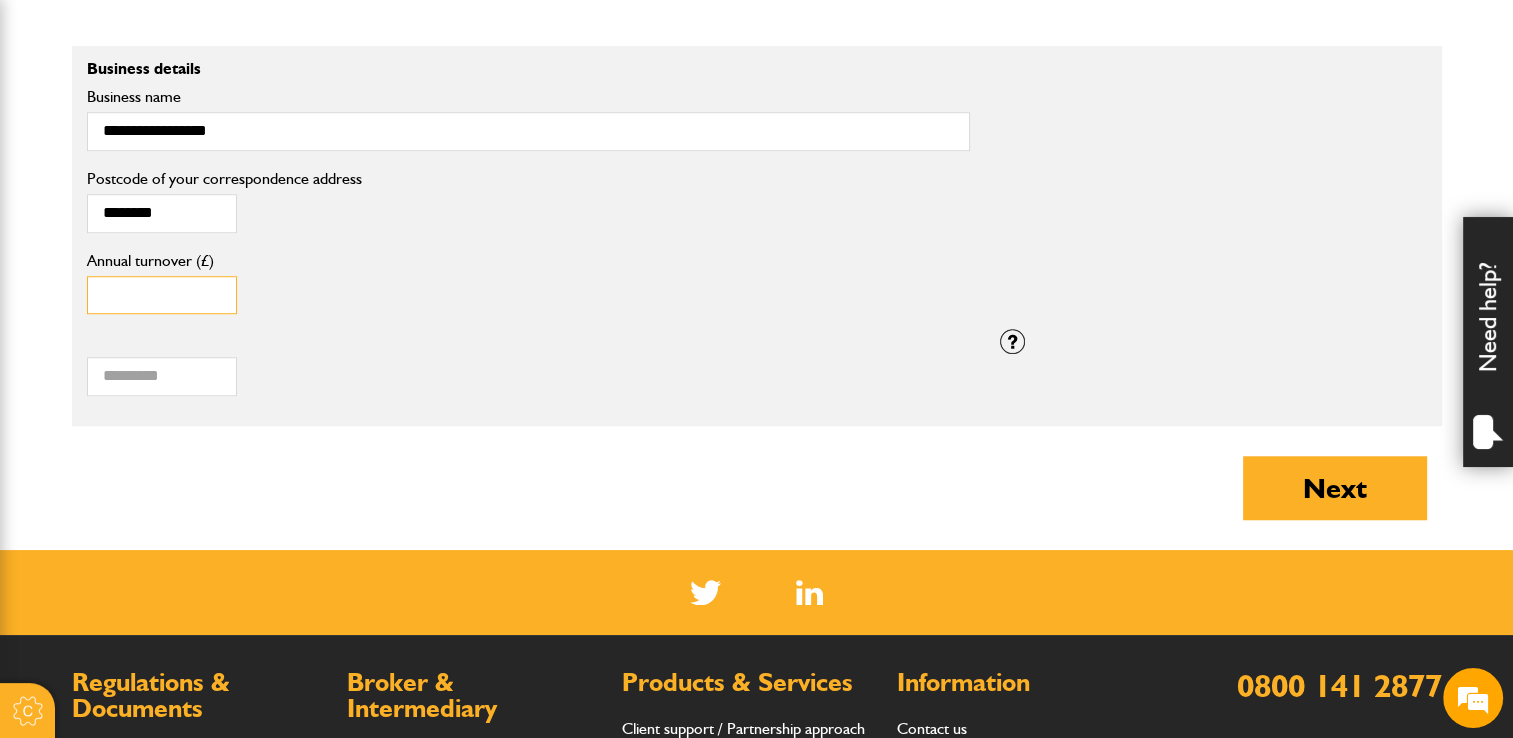 click on "****" at bounding box center [162, 295] 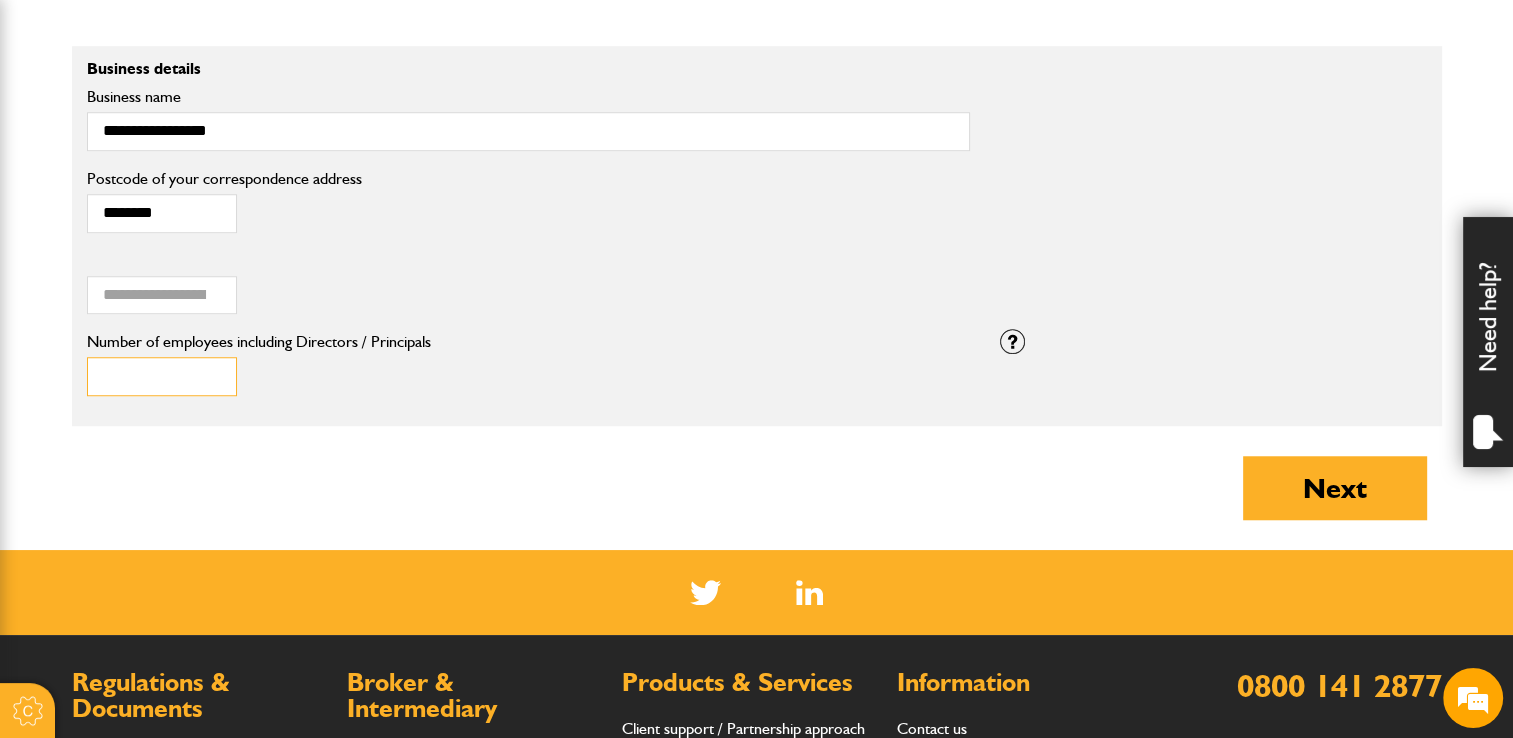 type on "*" 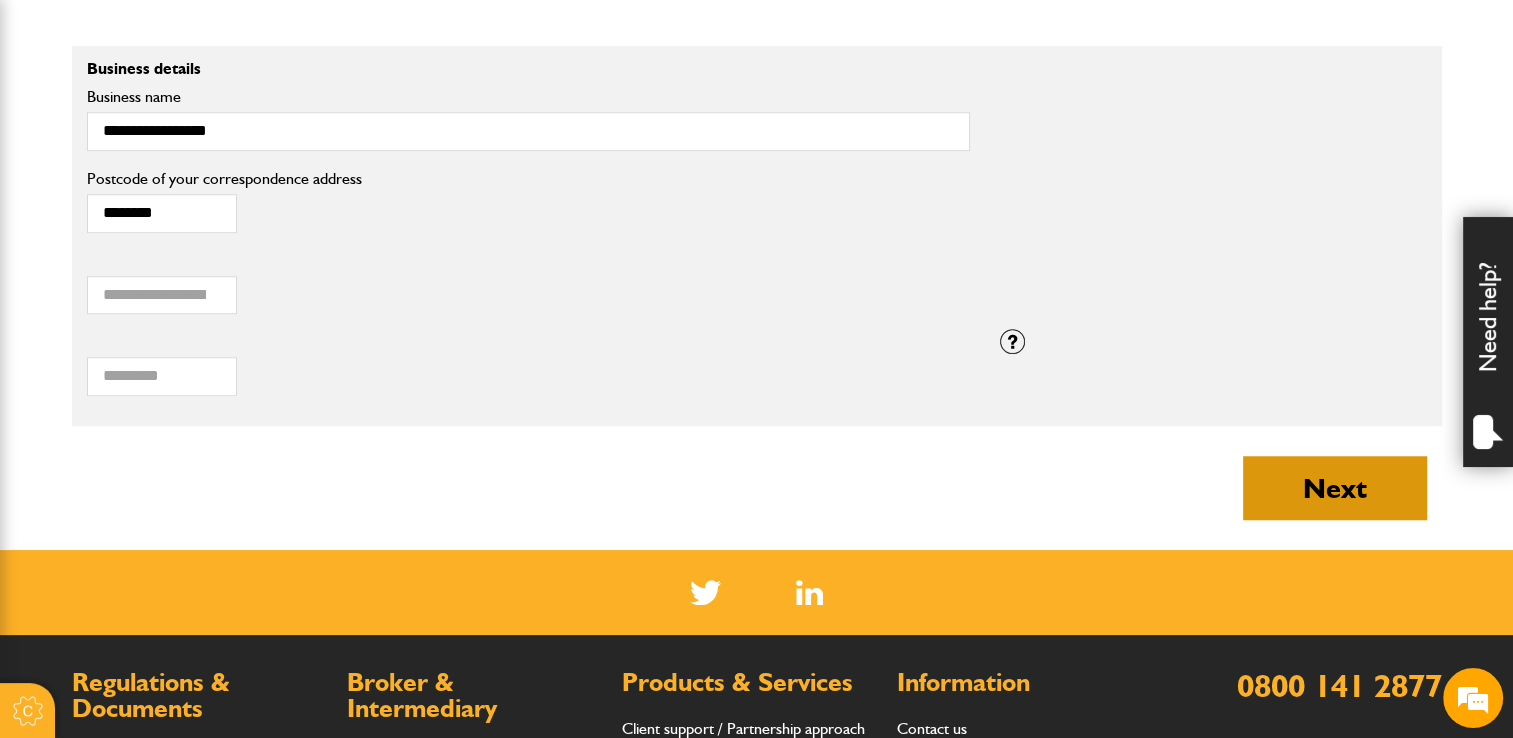 click on "Next" at bounding box center (1335, 488) 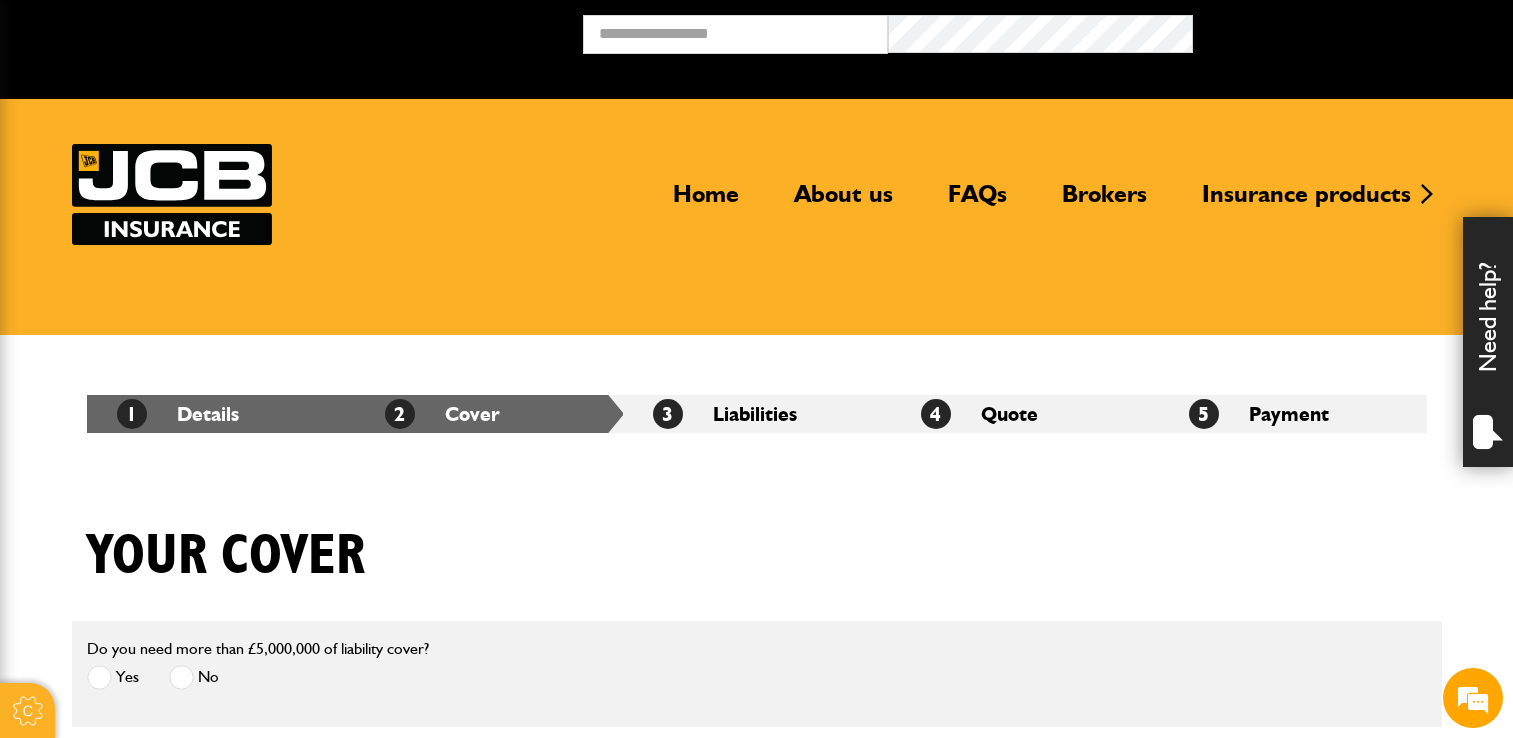 scroll, scrollTop: 0, scrollLeft: 0, axis: both 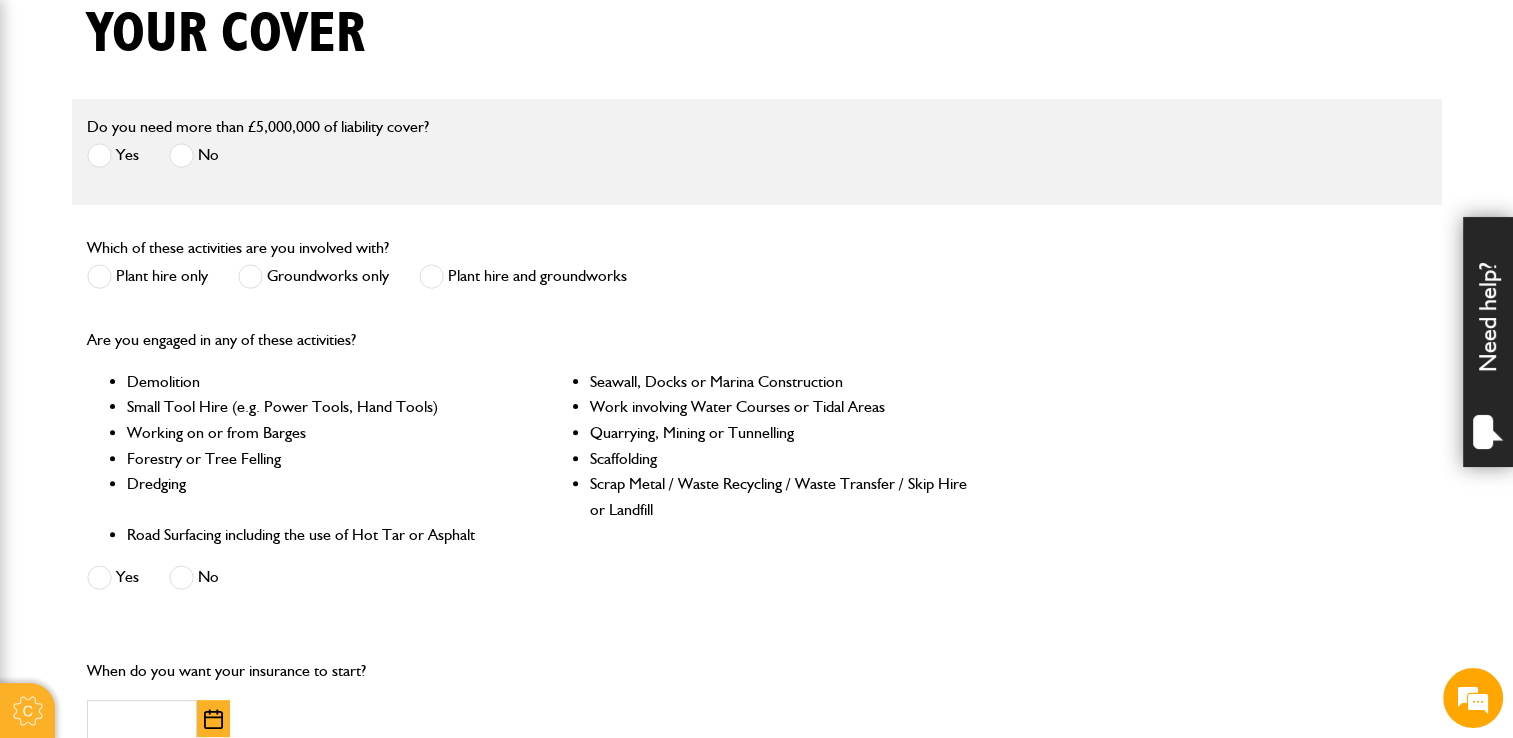 click at bounding box center (99, 155) 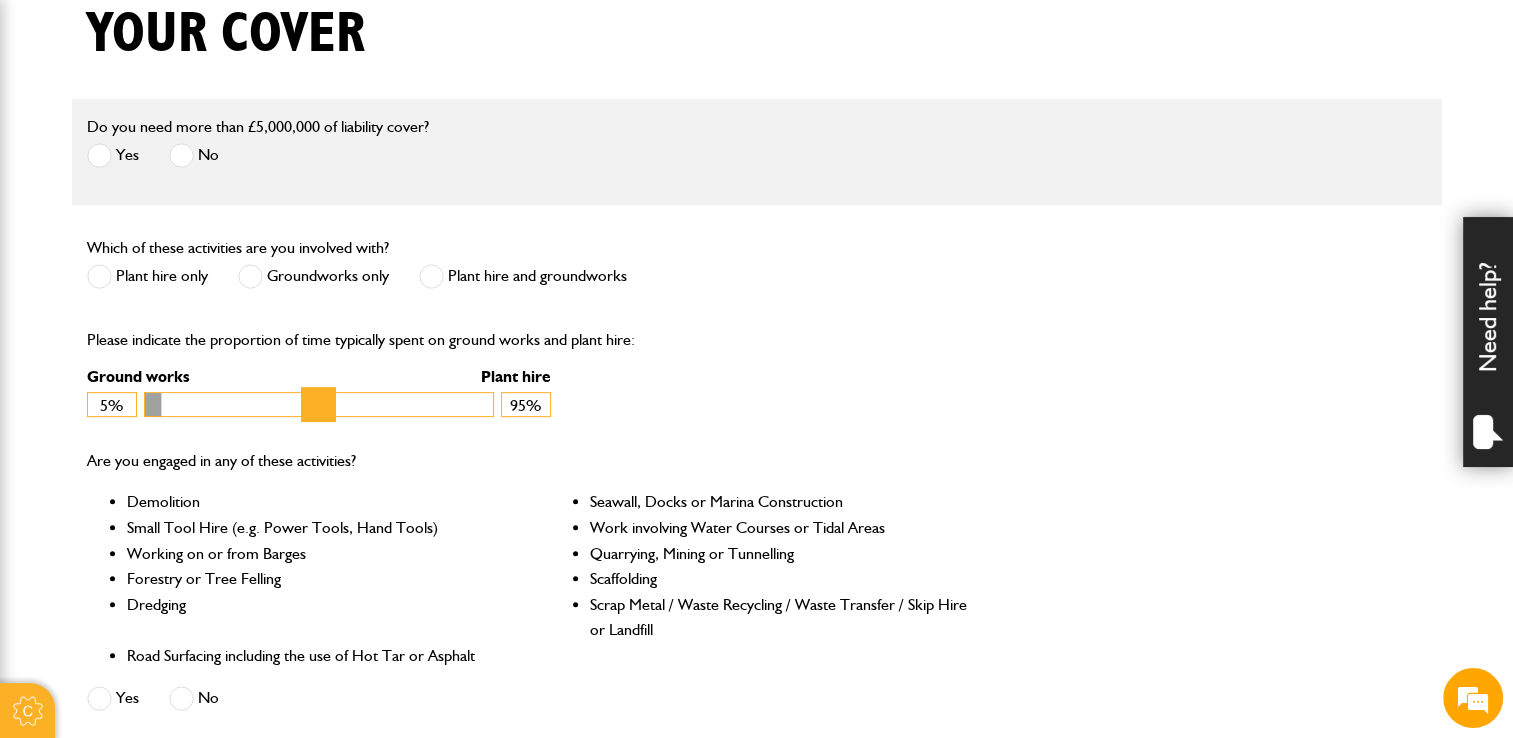 drag, startPoint x: 475, startPoint y: 408, endPoint x: 184, endPoint y: 404, distance: 291.0275 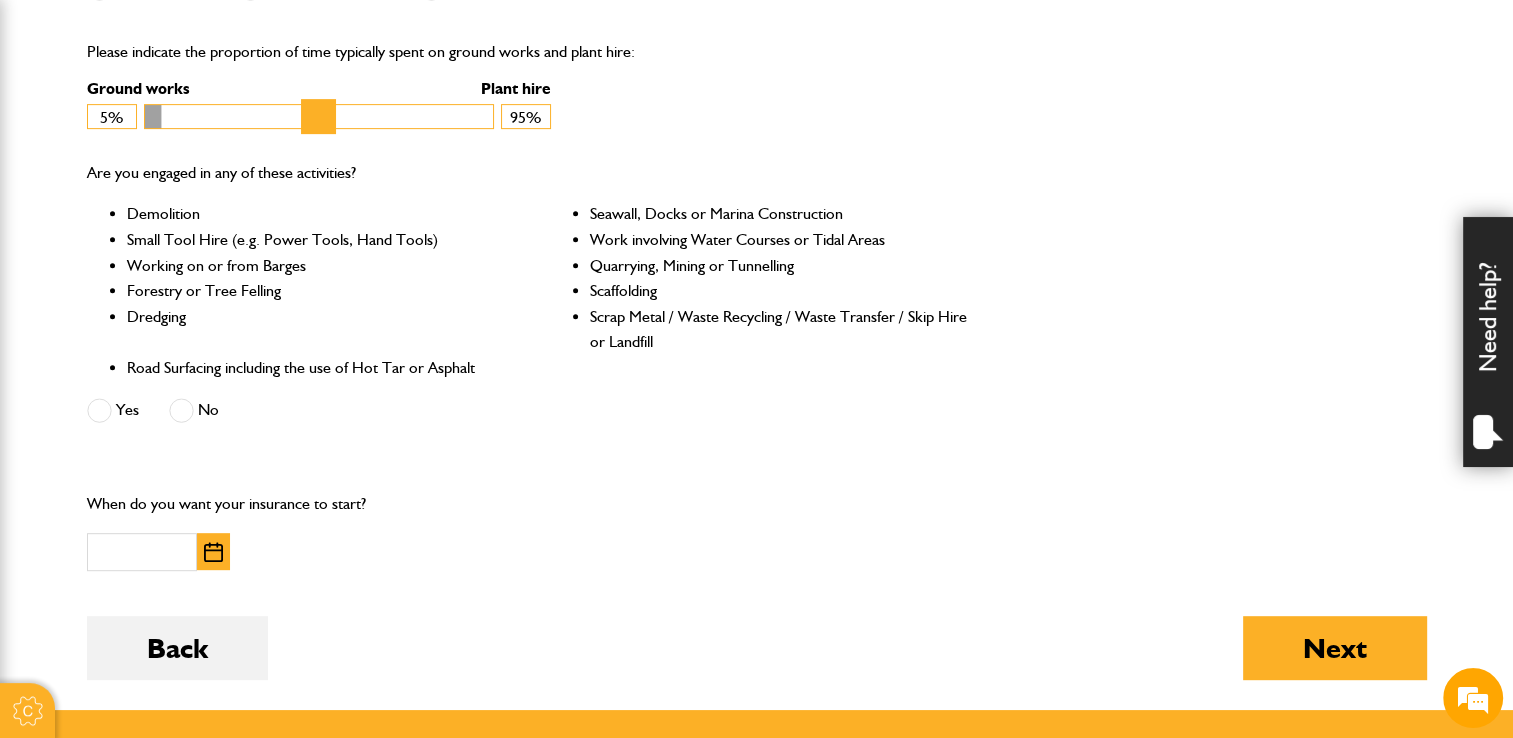 scroll, scrollTop: 814, scrollLeft: 0, axis: vertical 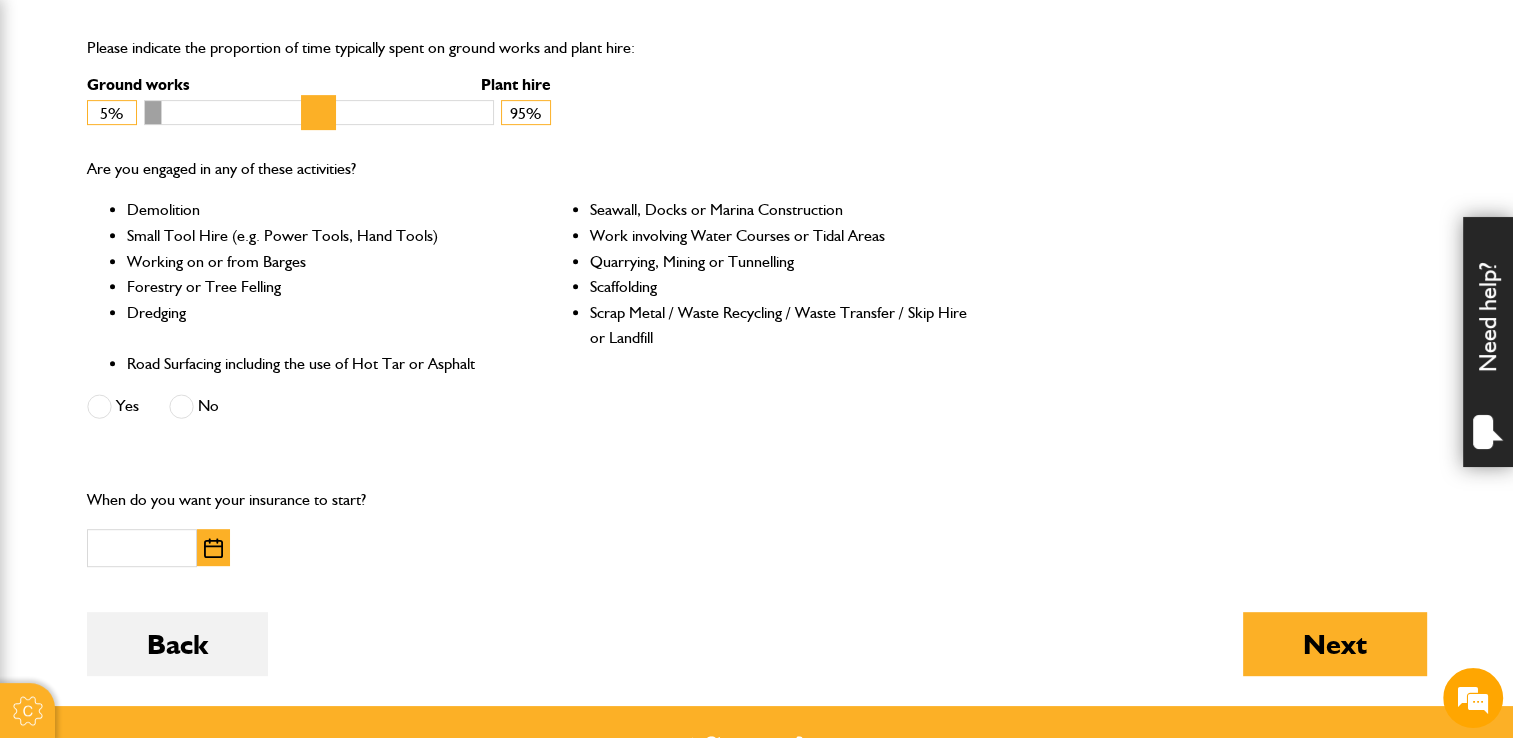 click at bounding box center [99, 406] 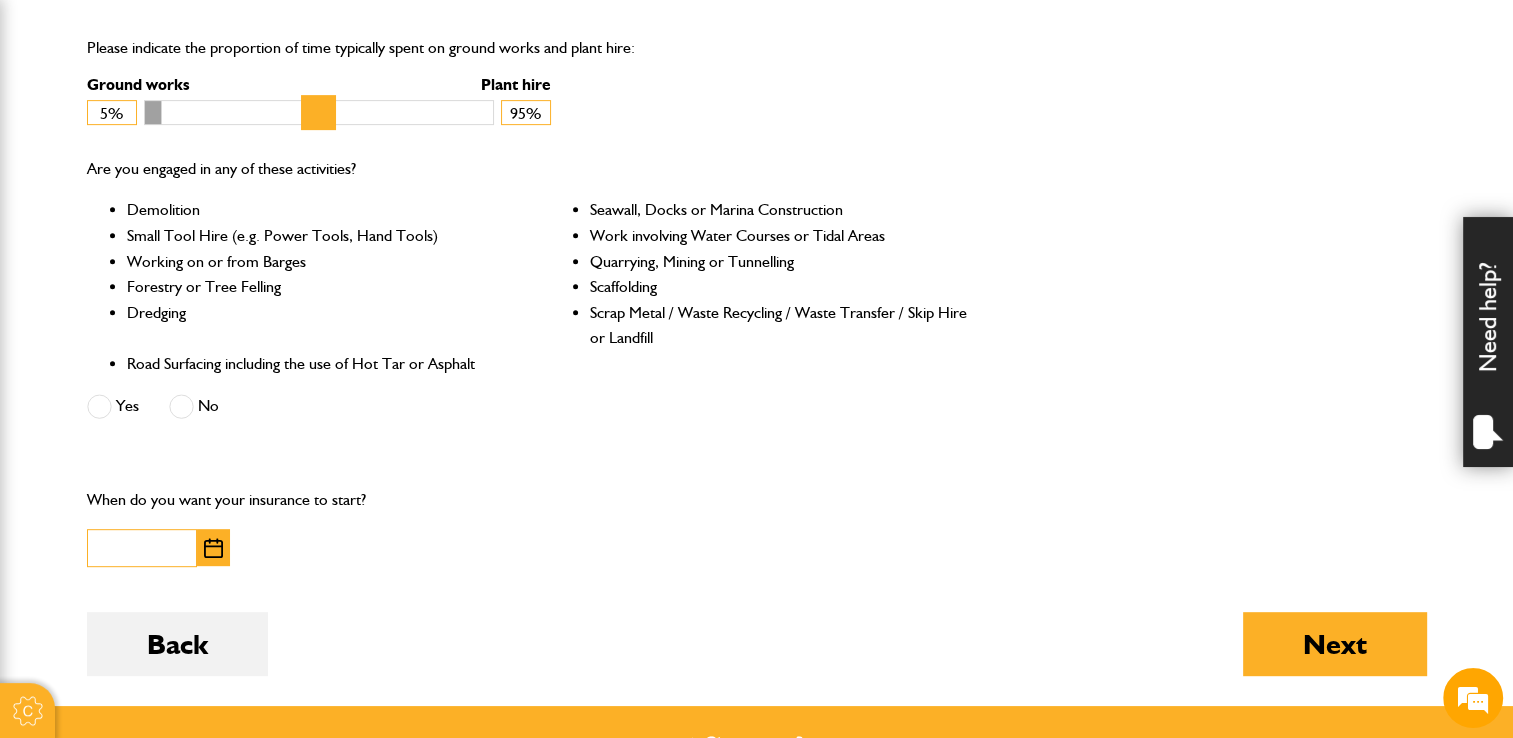 click at bounding box center (142, 548) 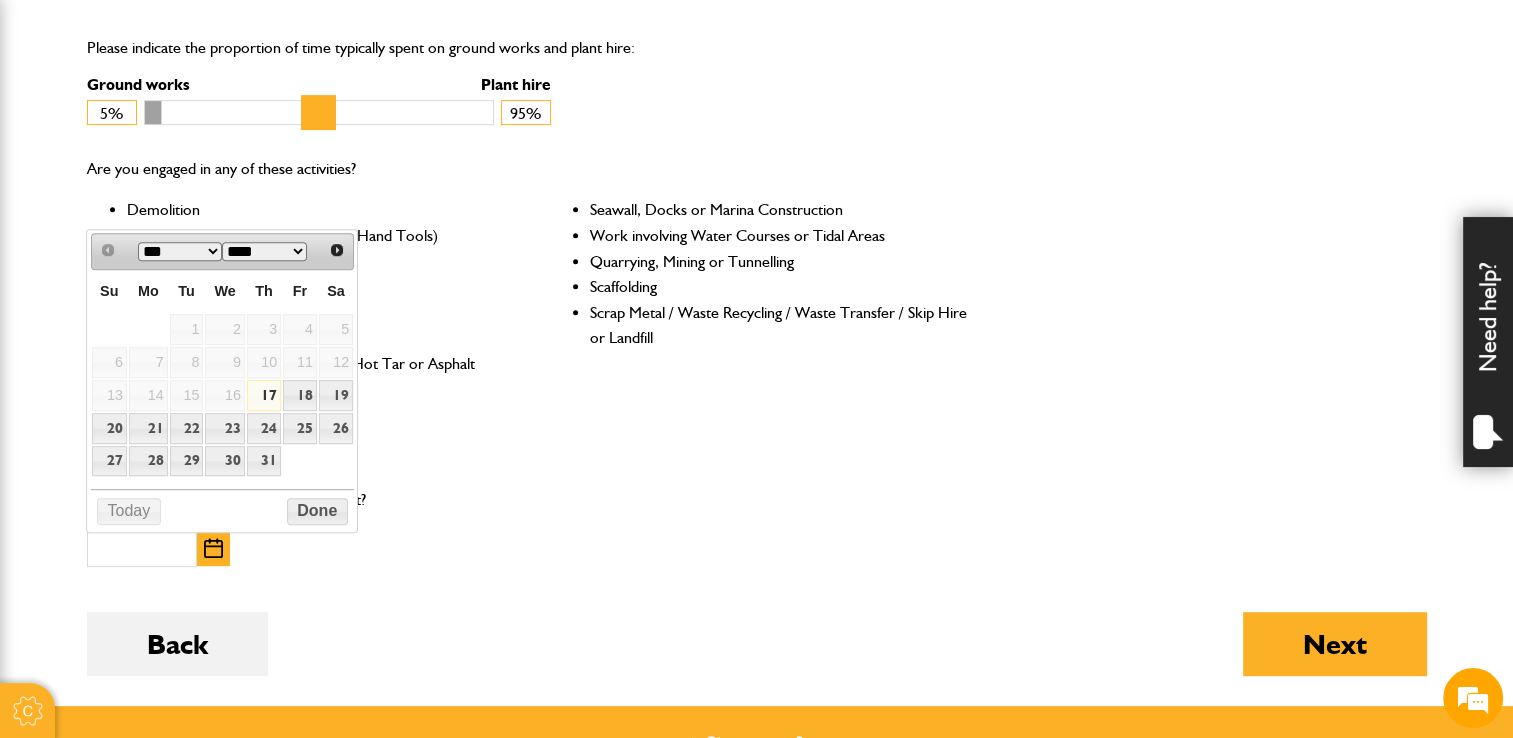 click on "*** ***" at bounding box center (180, 251) 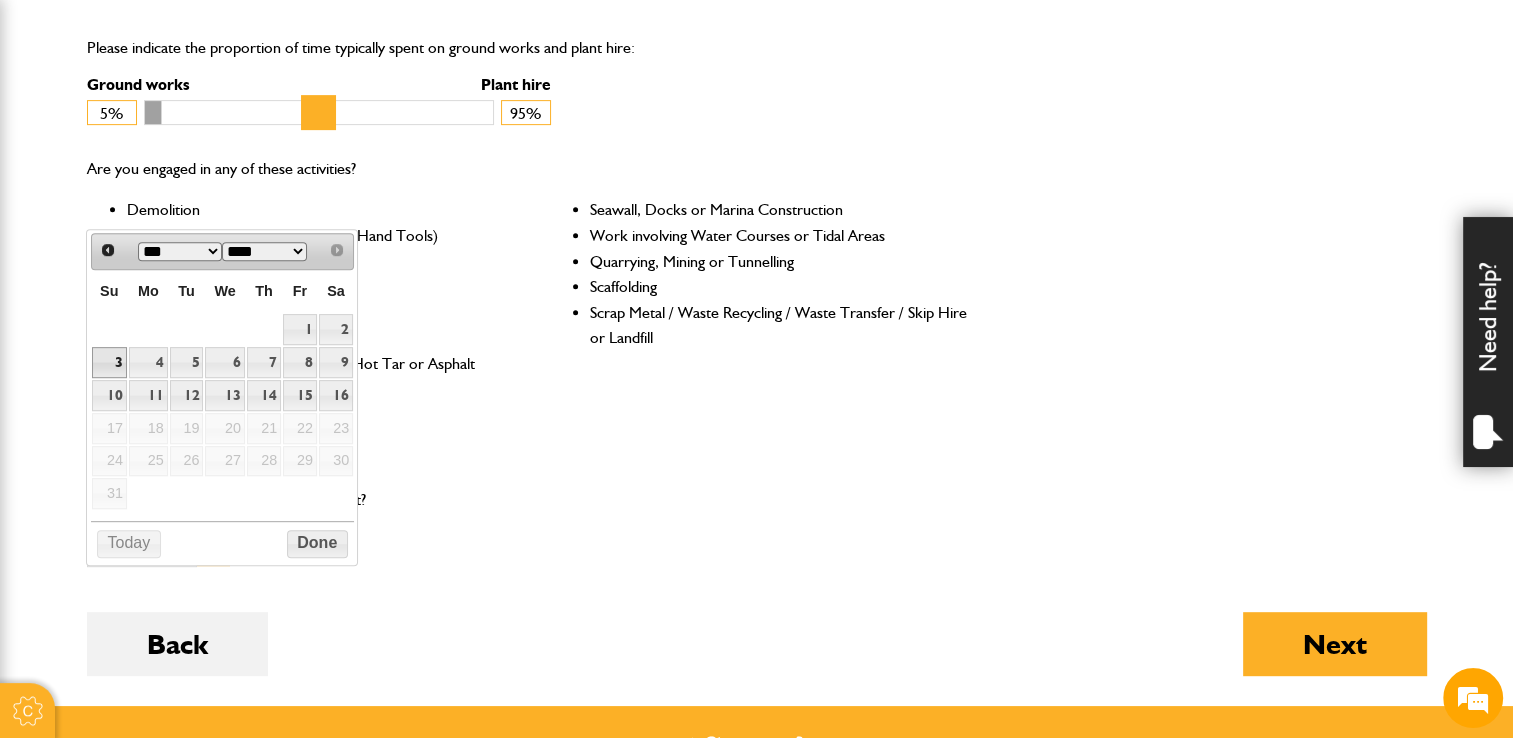 click on "3" at bounding box center [109, 362] 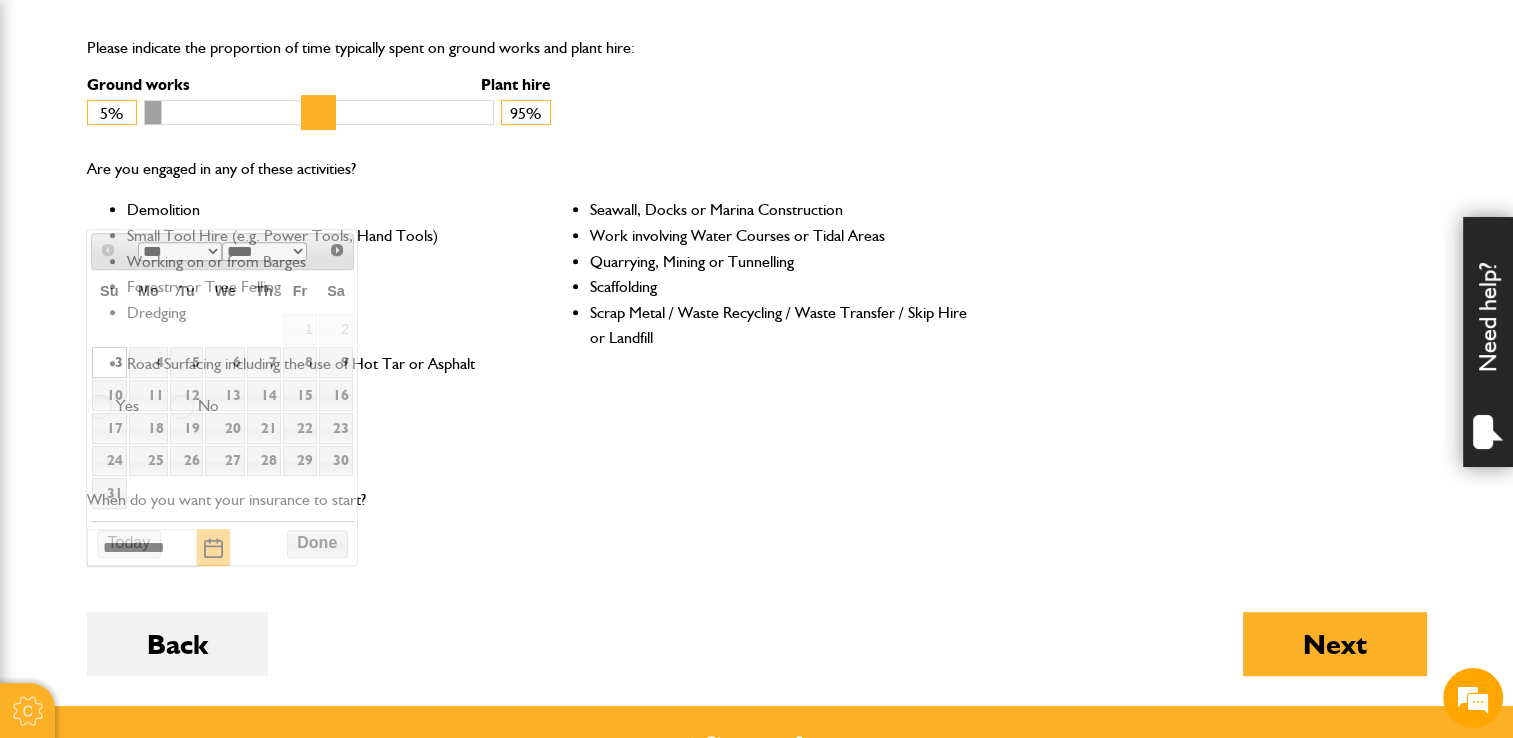 click on "3" at bounding box center [109, 362] 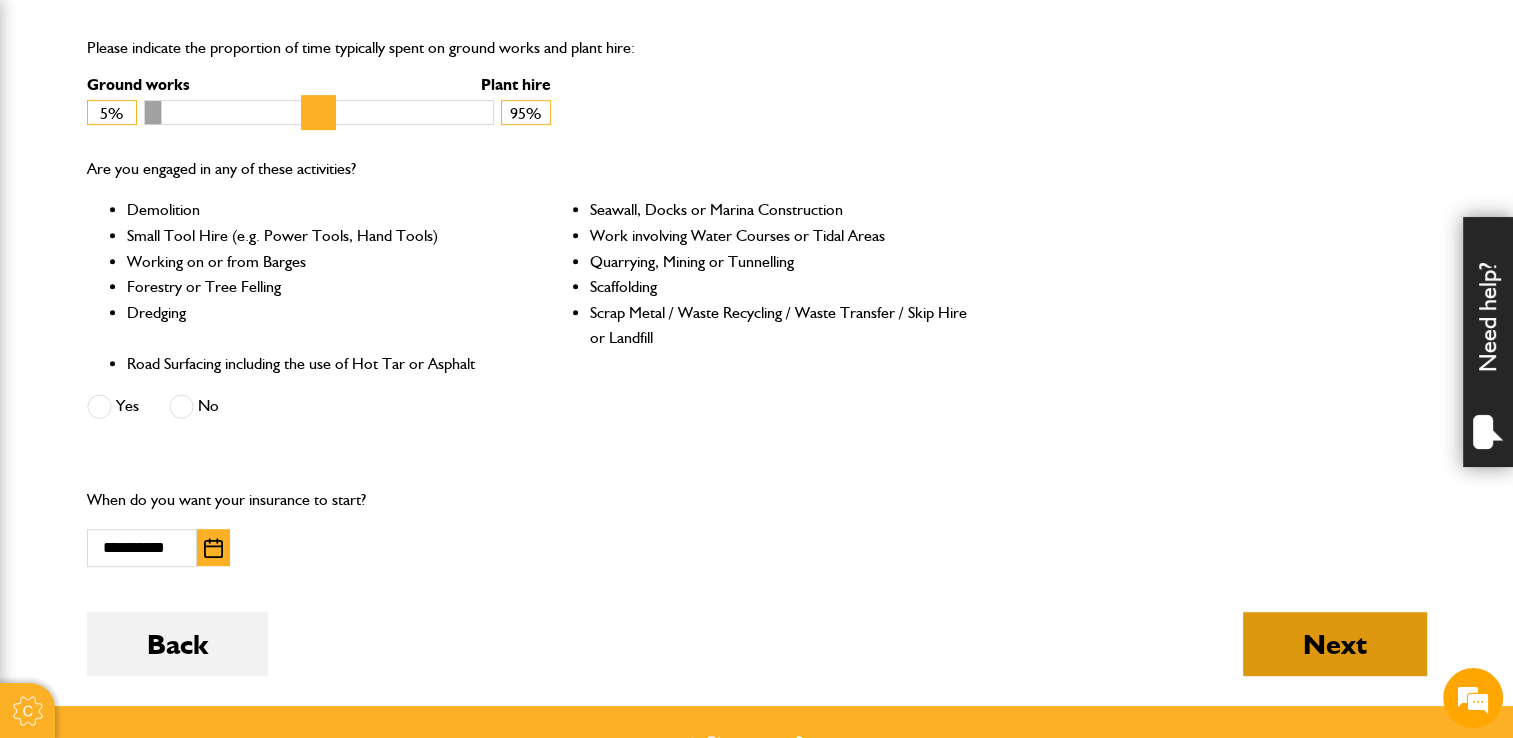 click on "Next" at bounding box center (1335, 644) 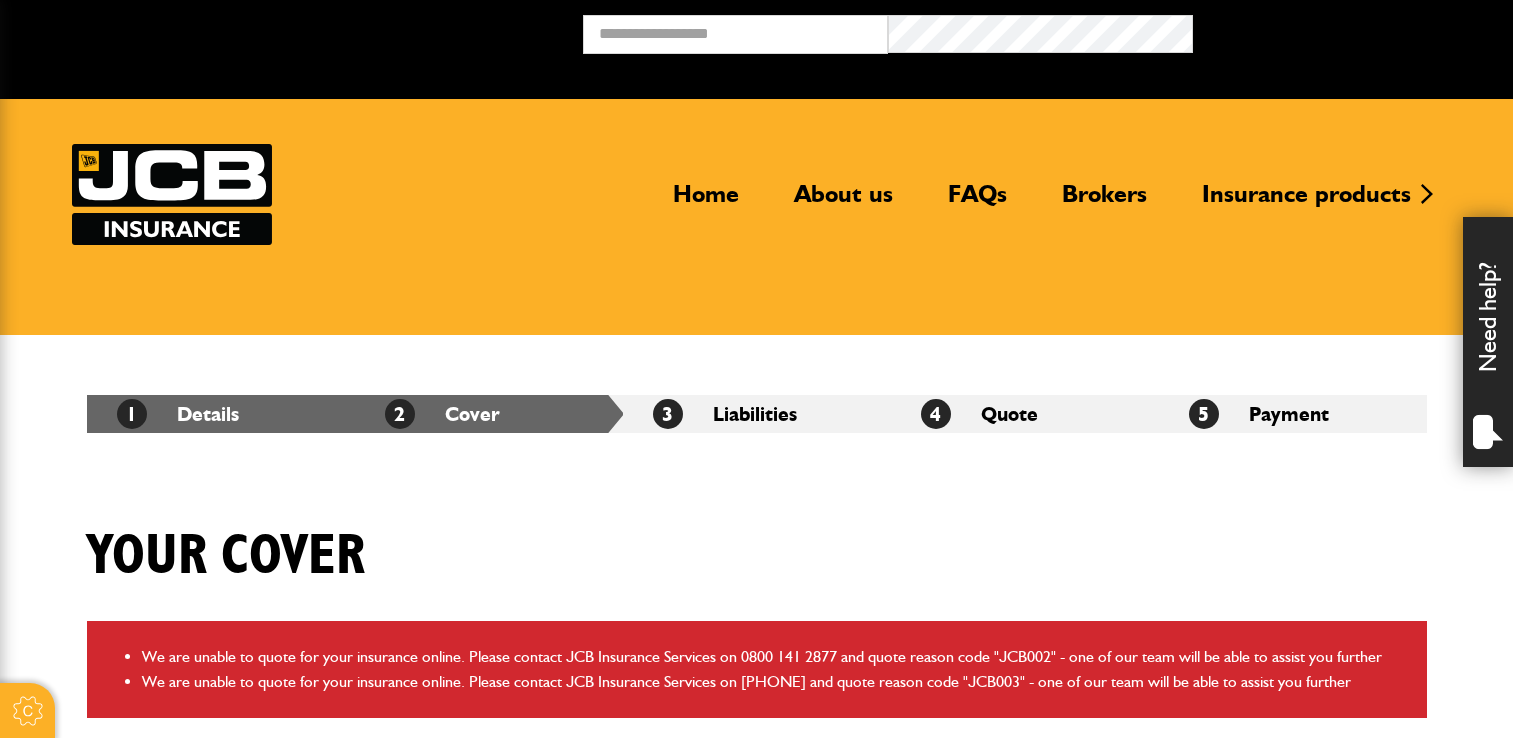 scroll, scrollTop: 0, scrollLeft: 0, axis: both 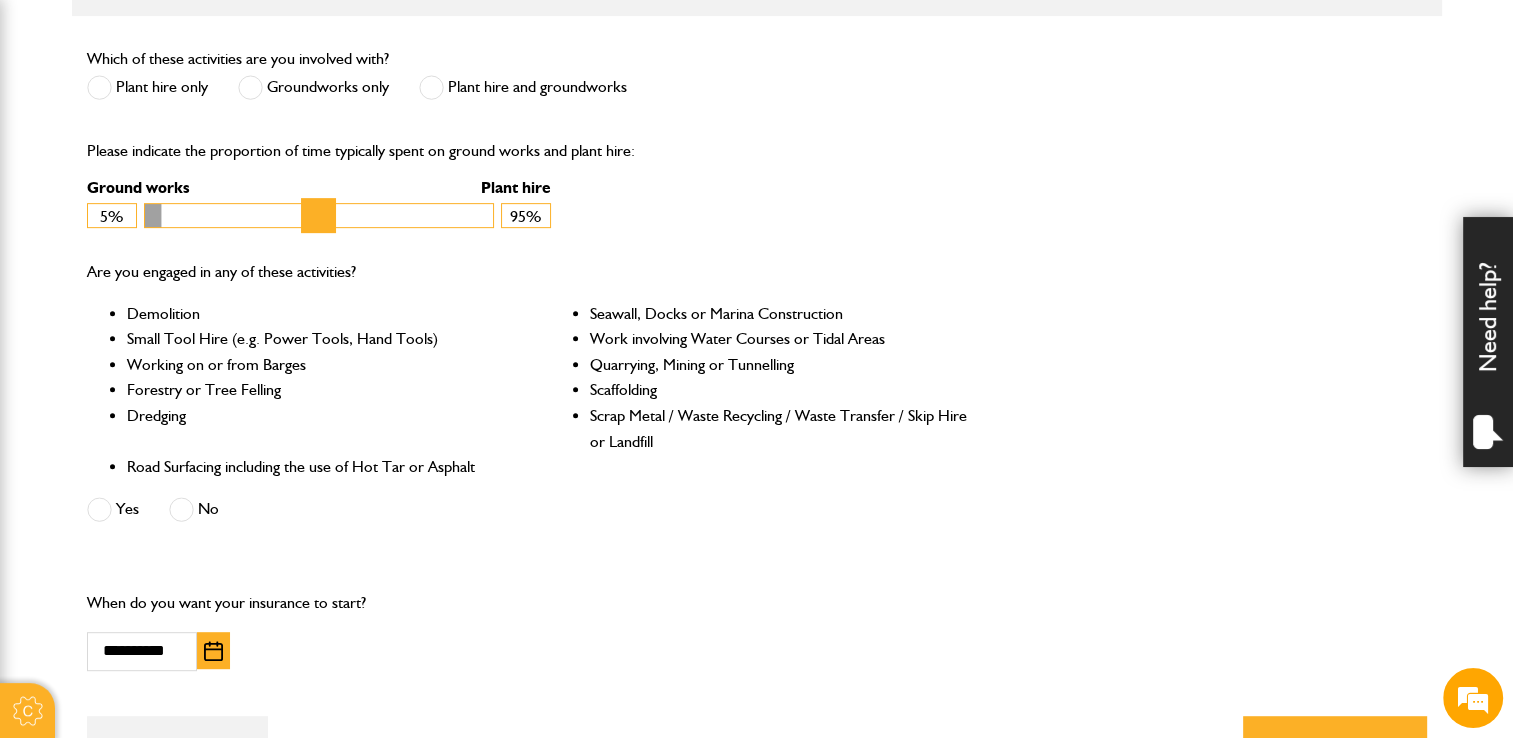 drag, startPoint x: 473, startPoint y: 221, endPoint x: 180, endPoint y: 234, distance: 293.28827 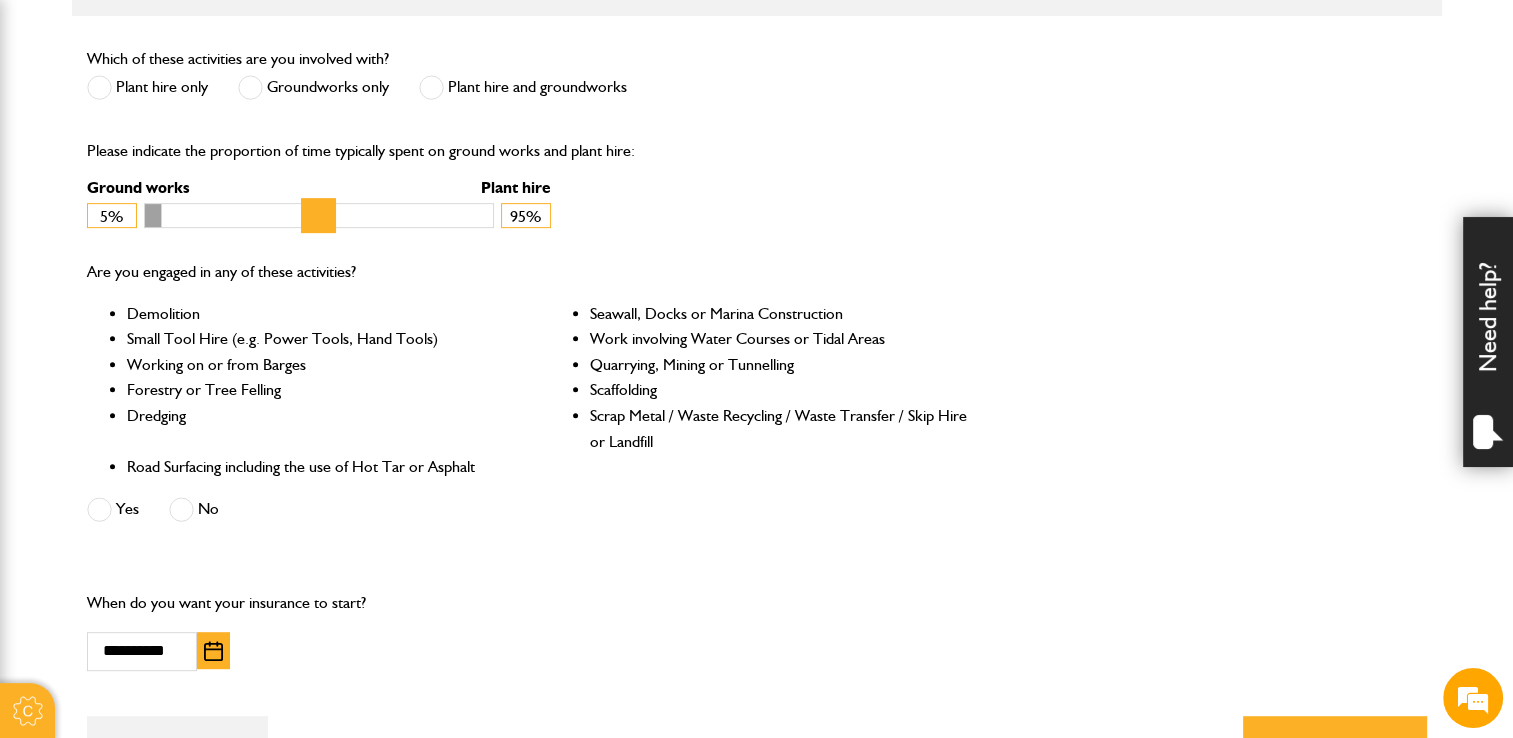 click at bounding box center [181, 509] 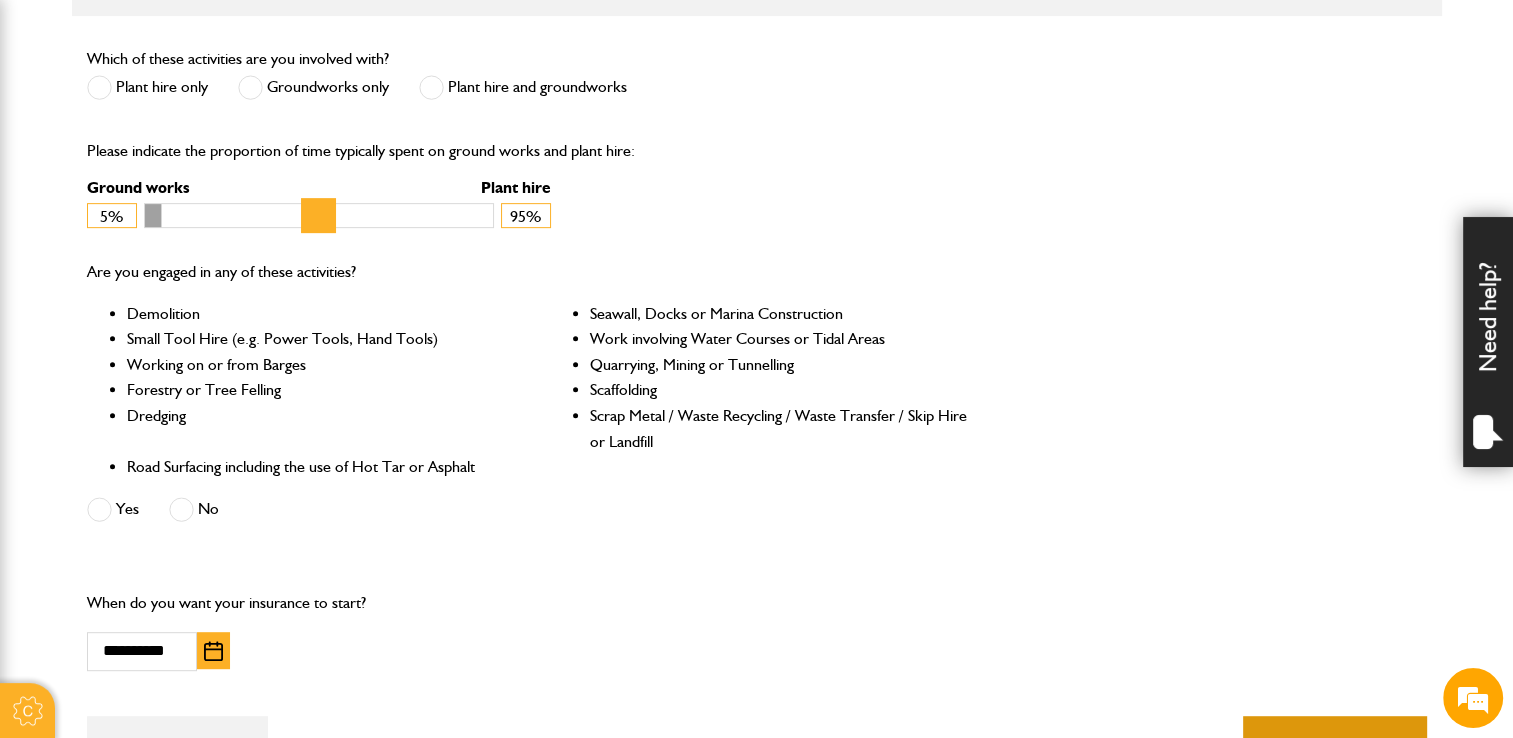 click on "Next" at bounding box center [1335, 748] 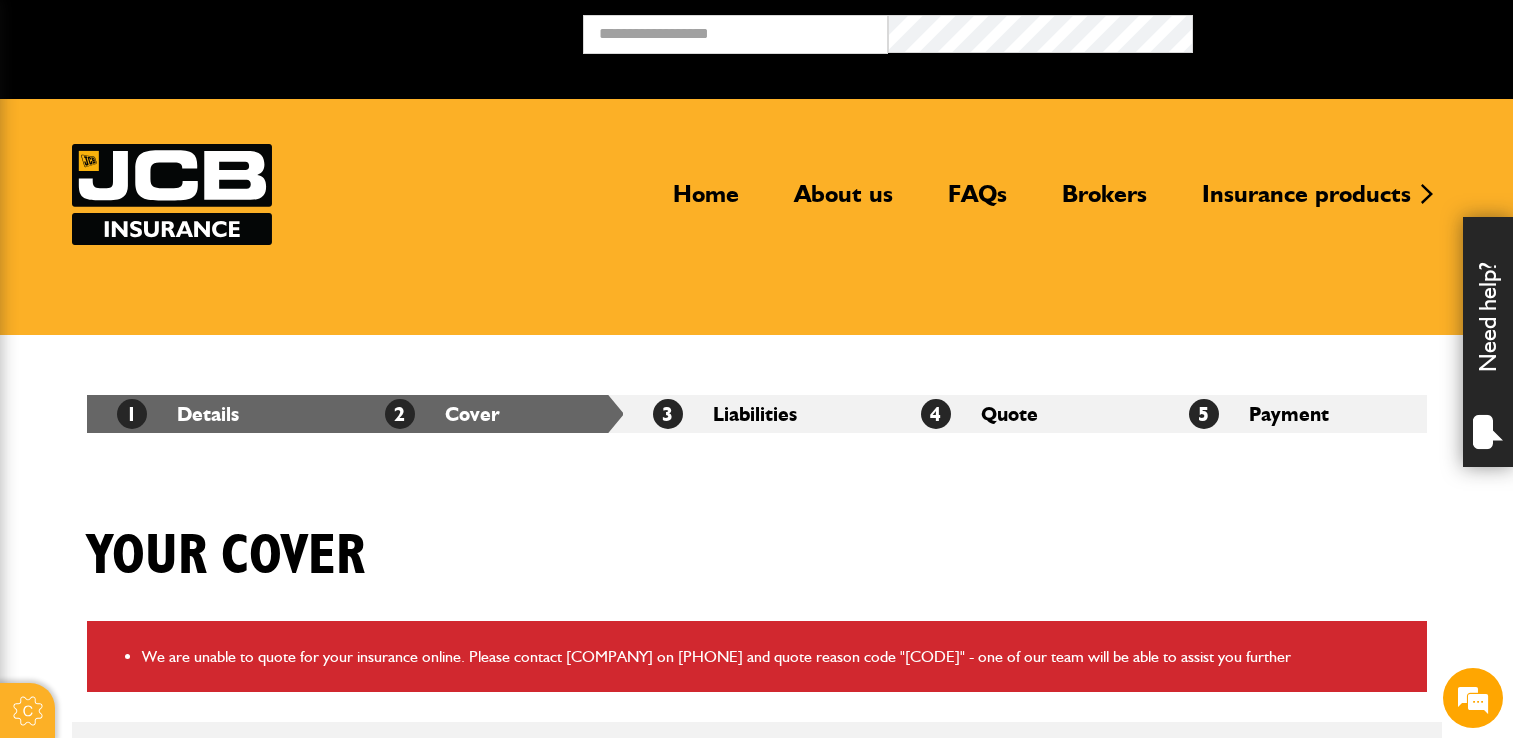 scroll, scrollTop: 0, scrollLeft: 0, axis: both 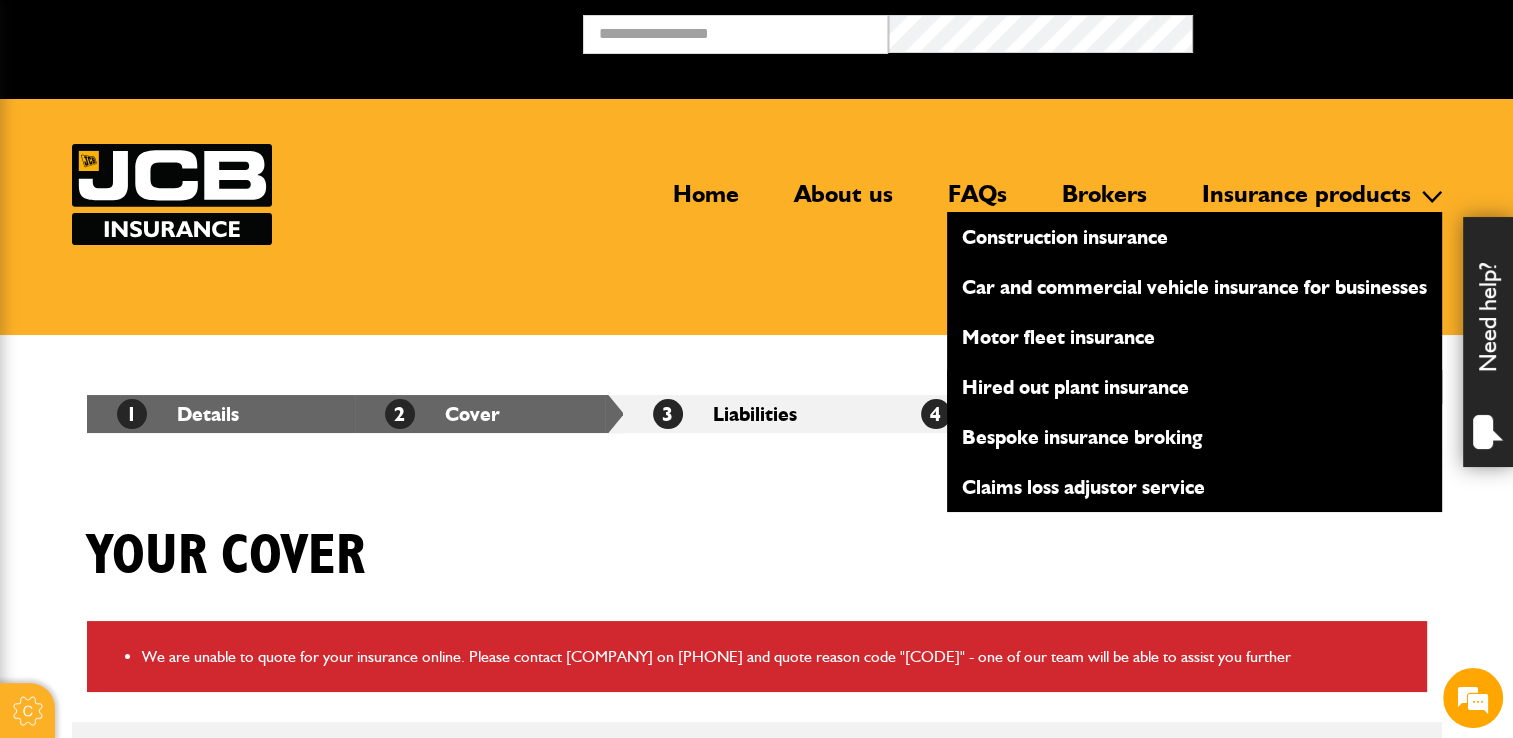 click on "Hired out plant insurance" at bounding box center [1194, 387] 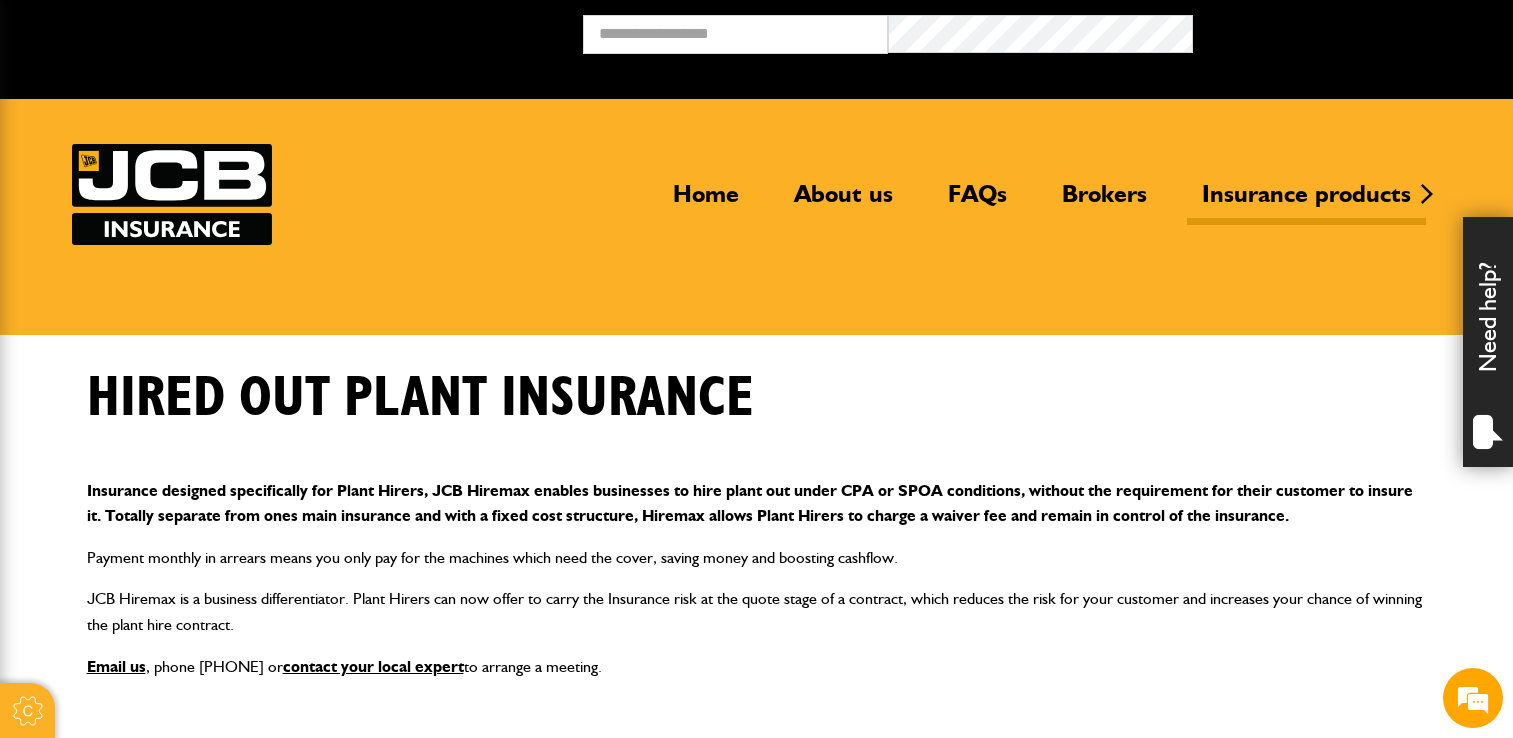 scroll, scrollTop: 0, scrollLeft: 0, axis: both 